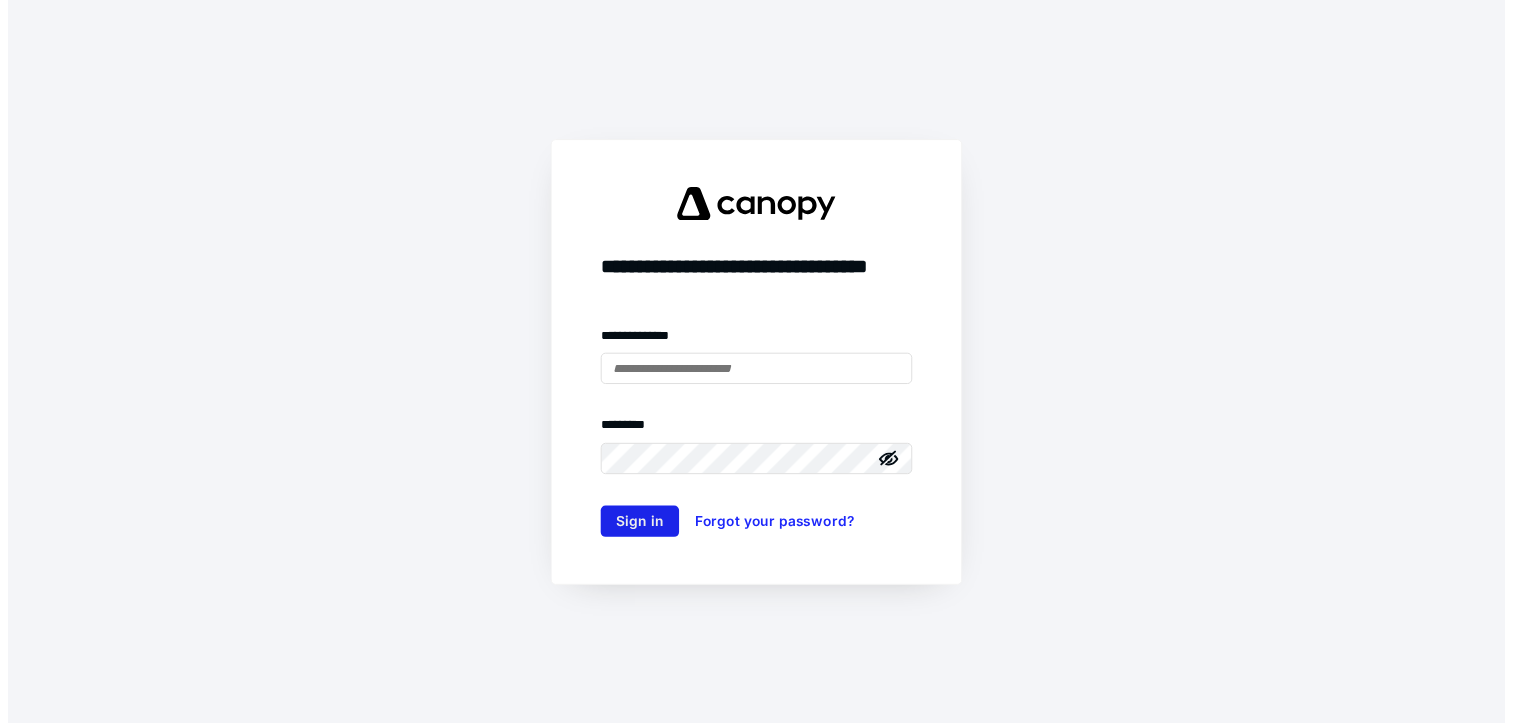 scroll, scrollTop: 0, scrollLeft: 0, axis: both 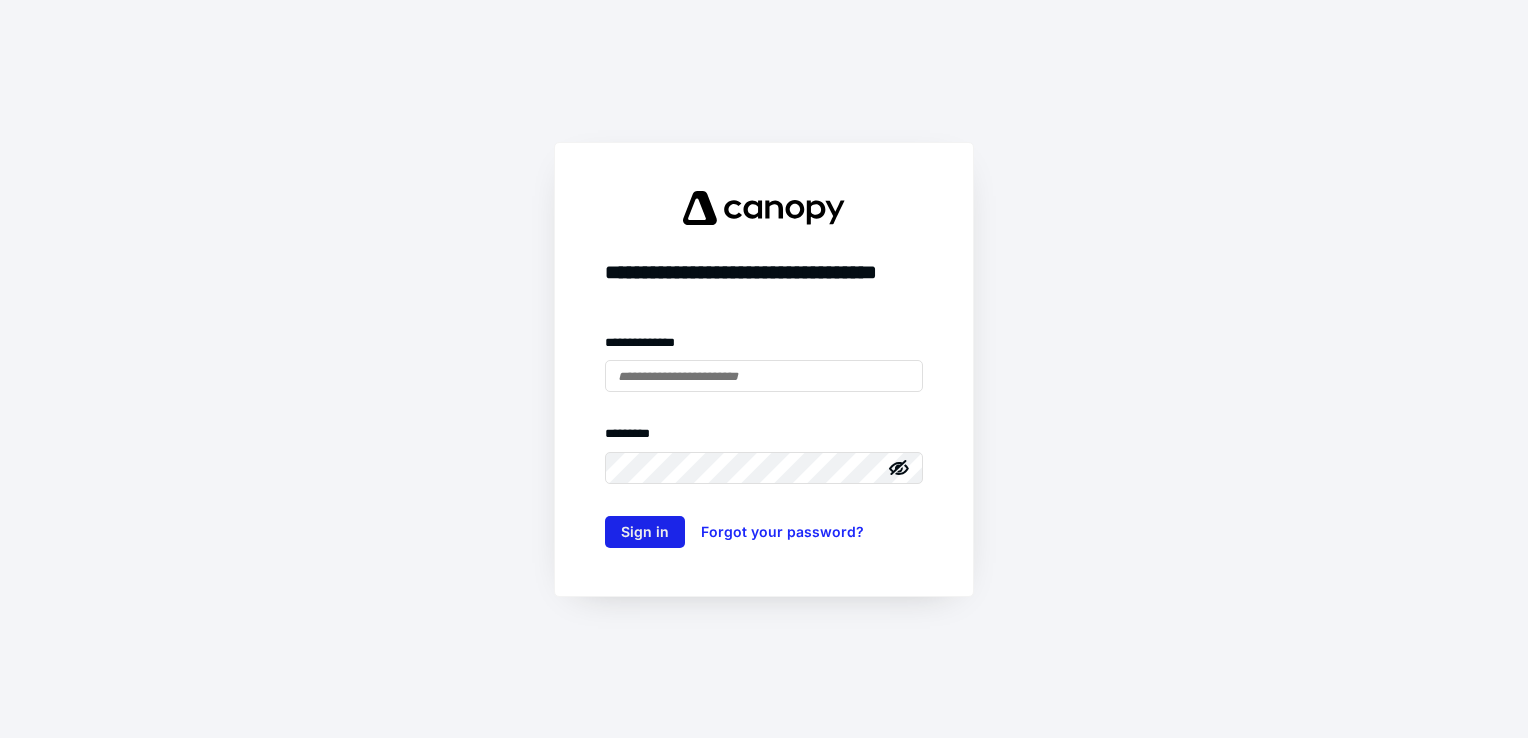 type on "**********" 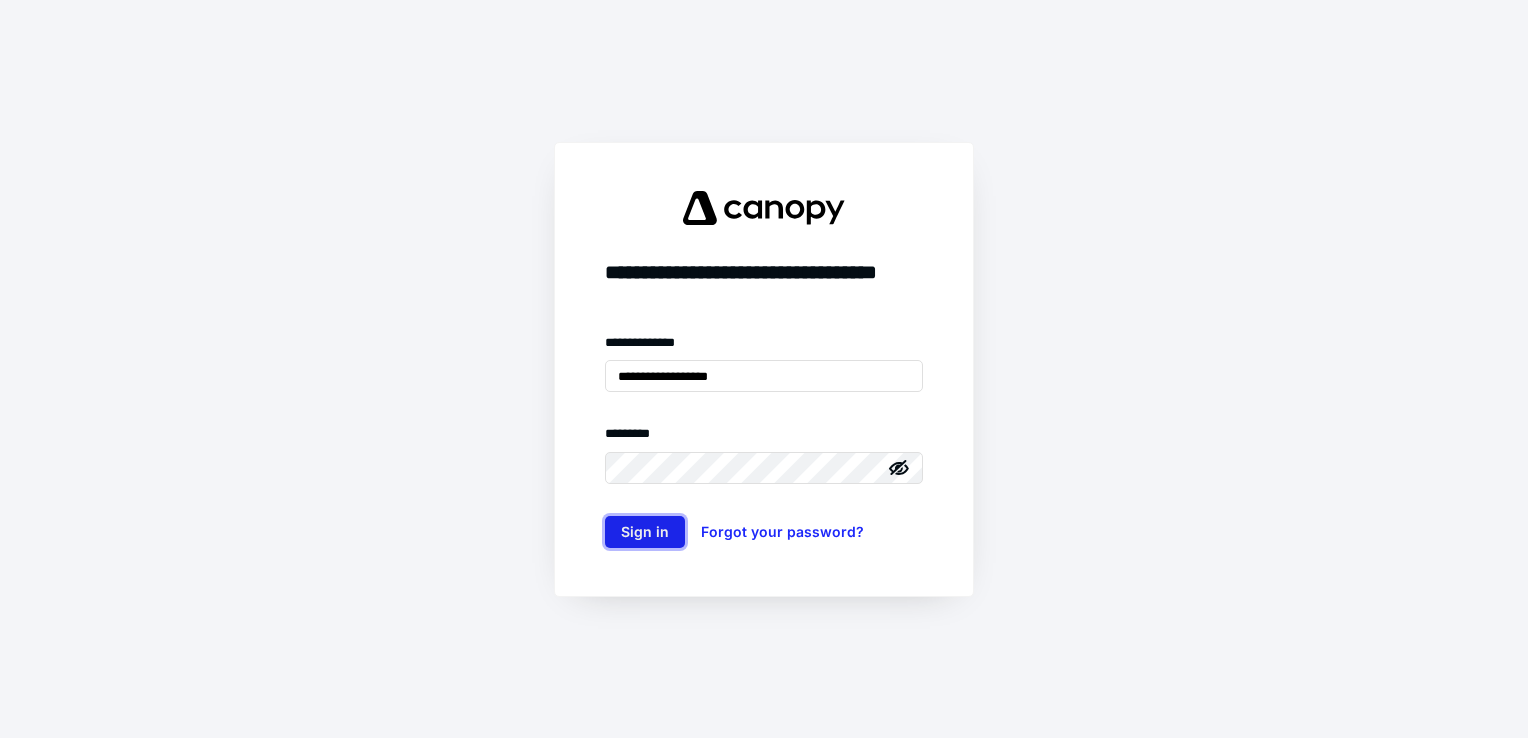 click on "Sign in" at bounding box center [645, 532] 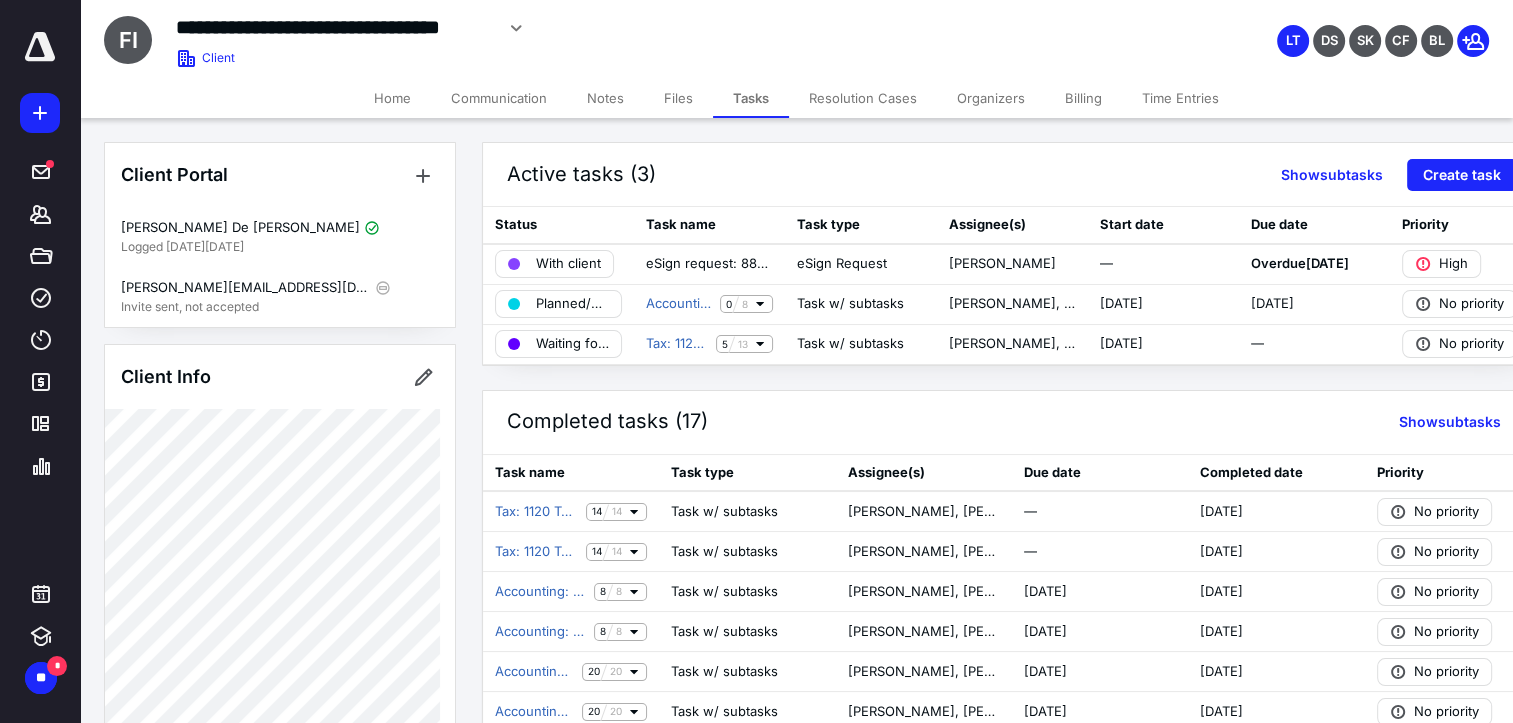 scroll, scrollTop: 0, scrollLeft: 0, axis: both 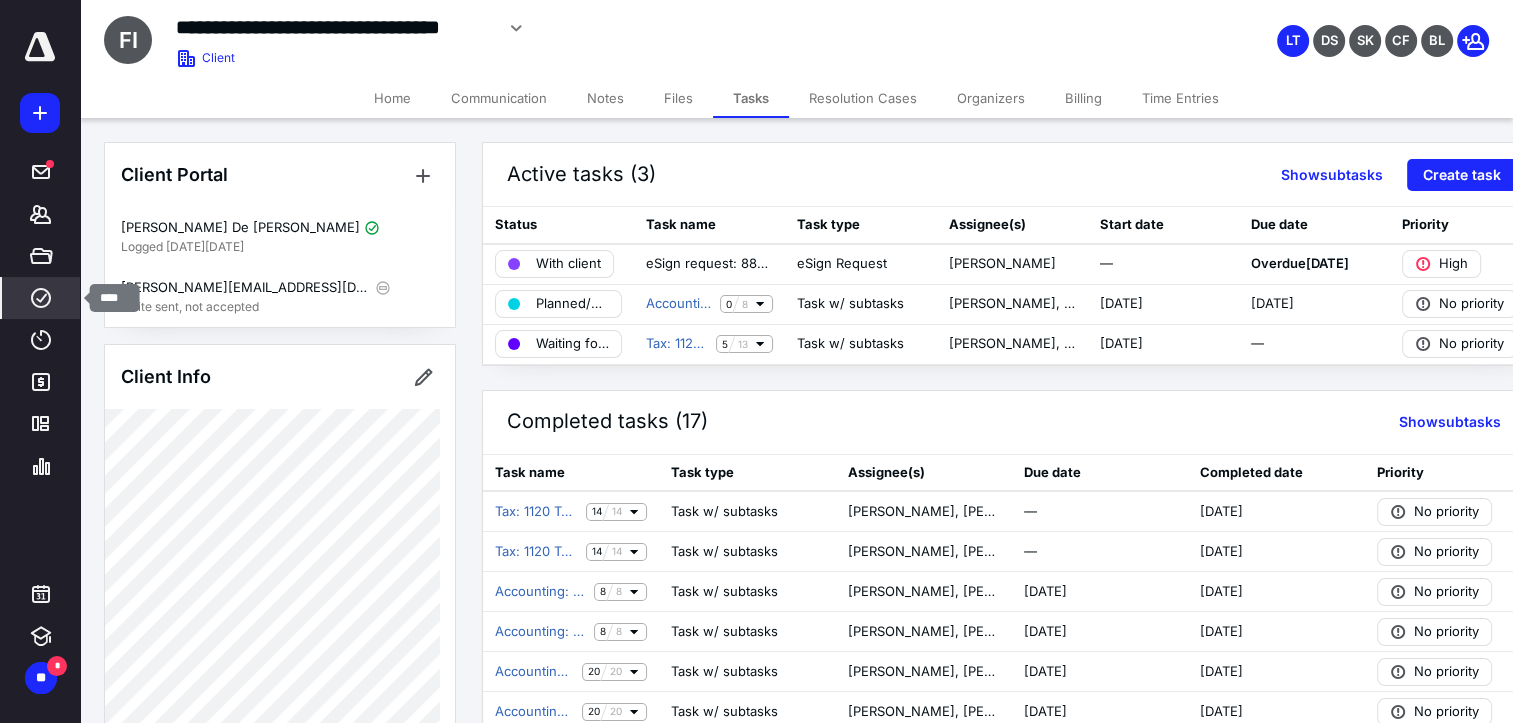 click 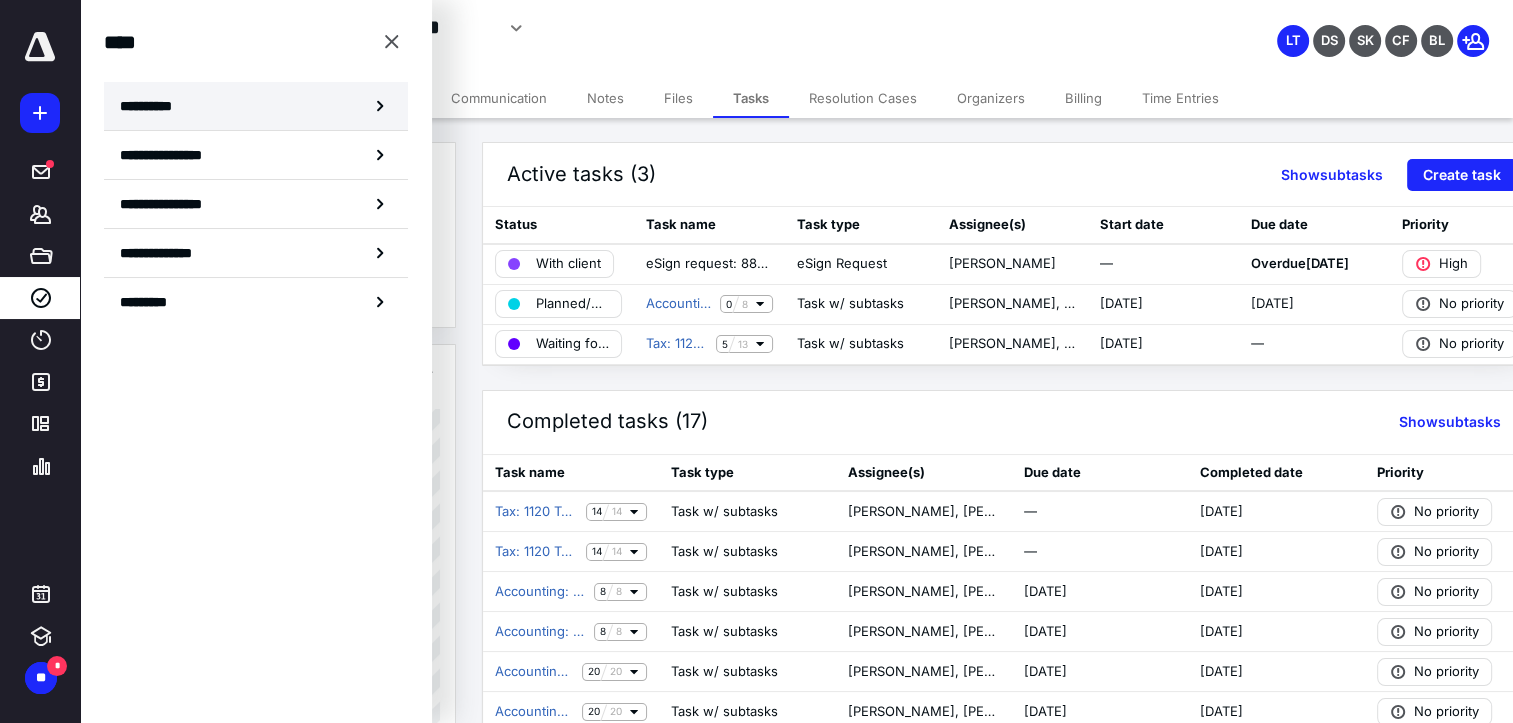 click on "**********" at bounding box center [256, 106] 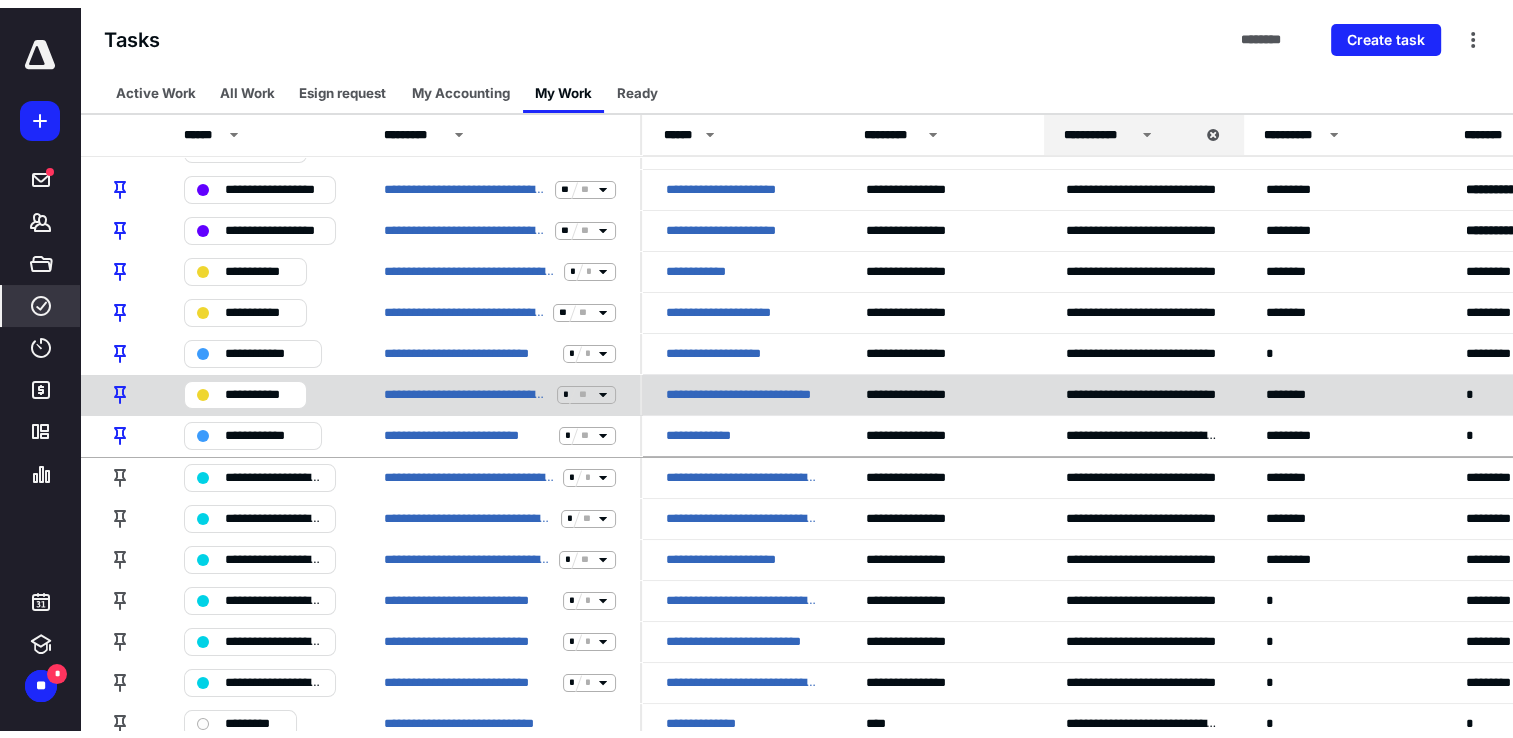 scroll, scrollTop: 0, scrollLeft: 0, axis: both 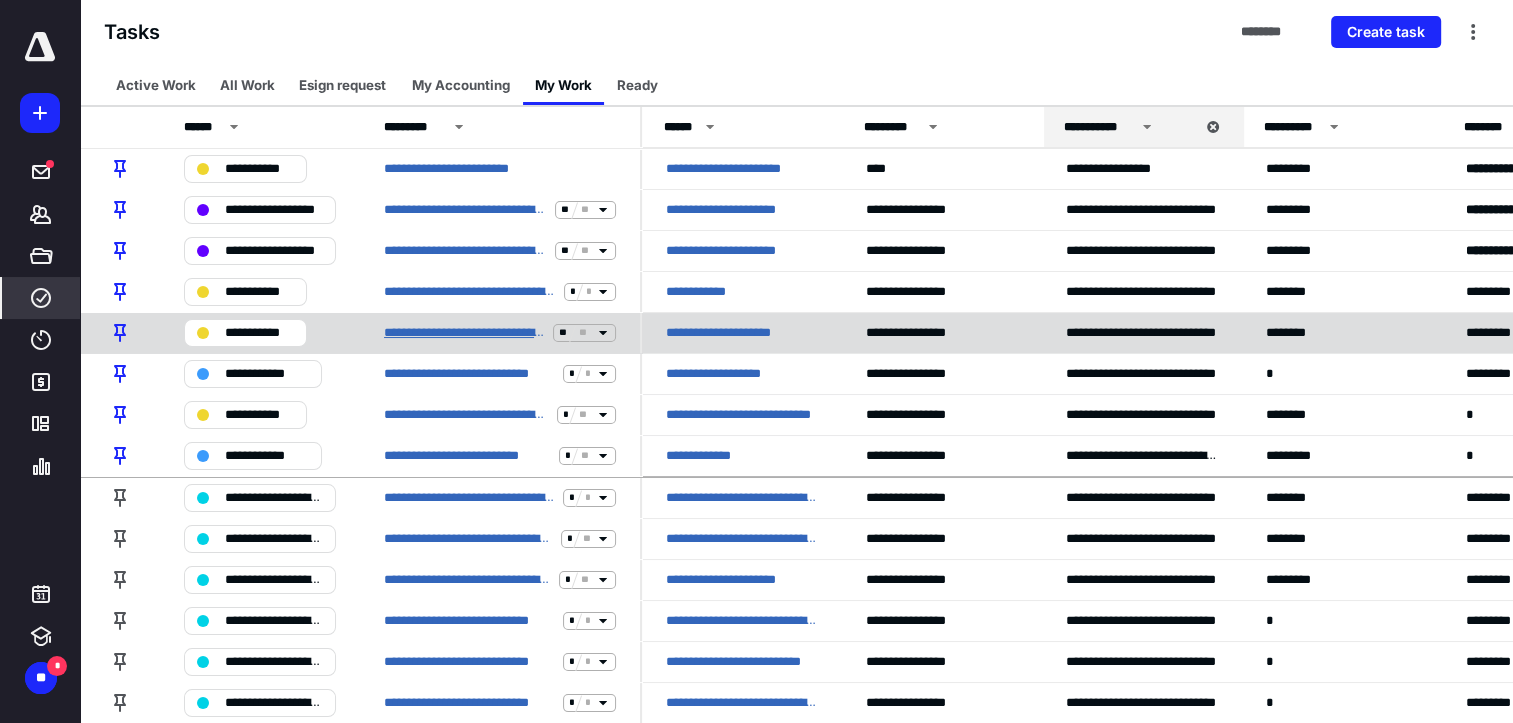 click on "**********" at bounding box center (464, 333) 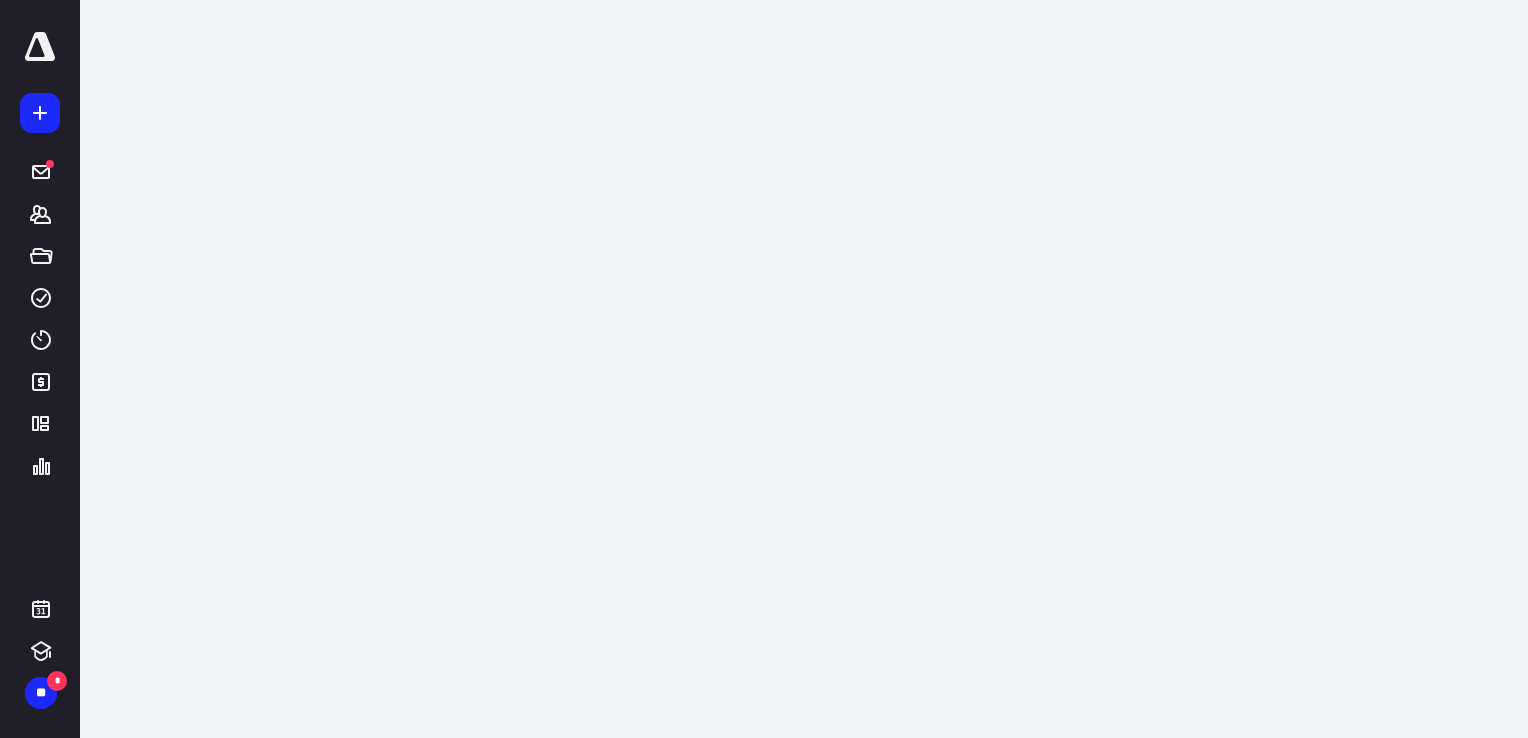 click on "**********" at bounding box center (756, 361) 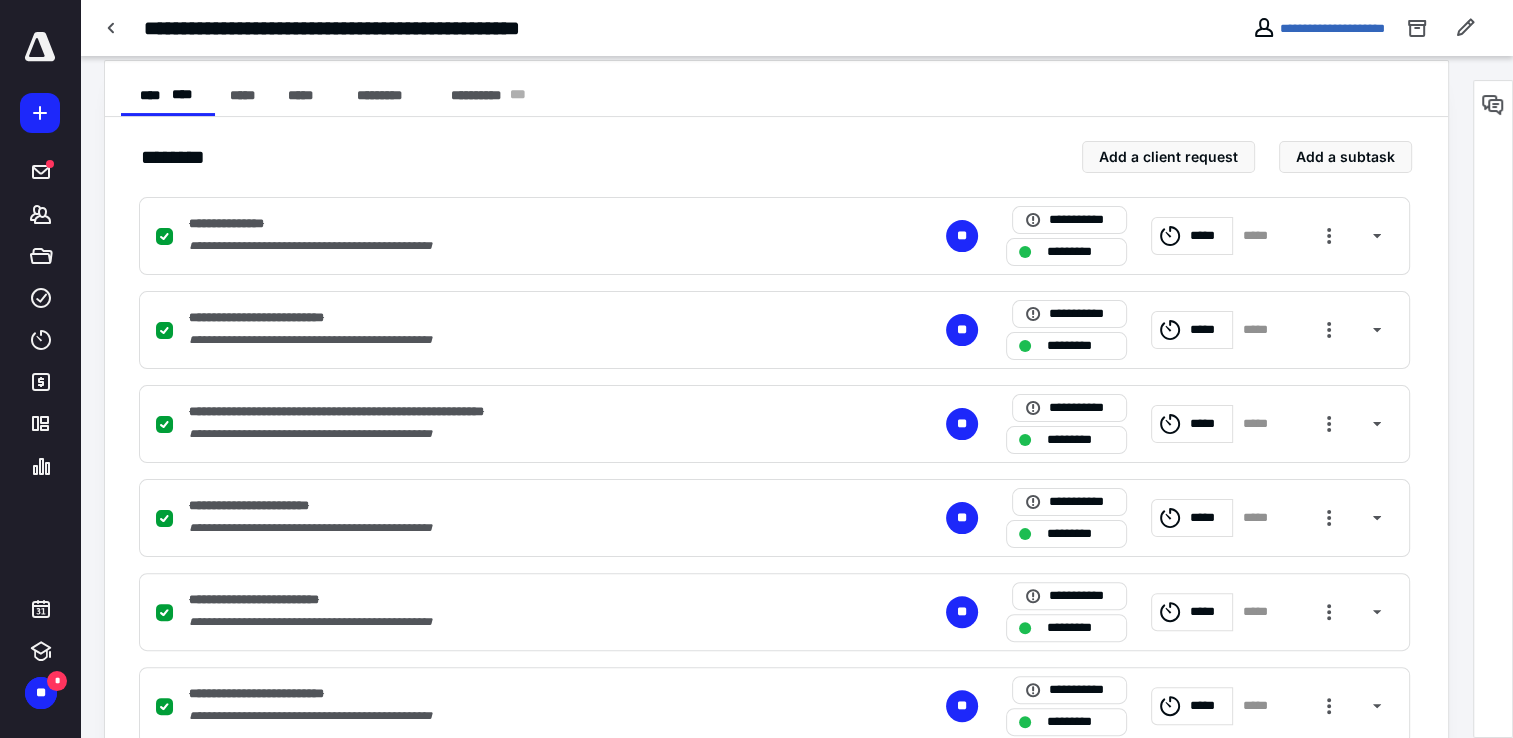 scroll, scrollTop: 400, scrollLeft: 0, axis: vertical 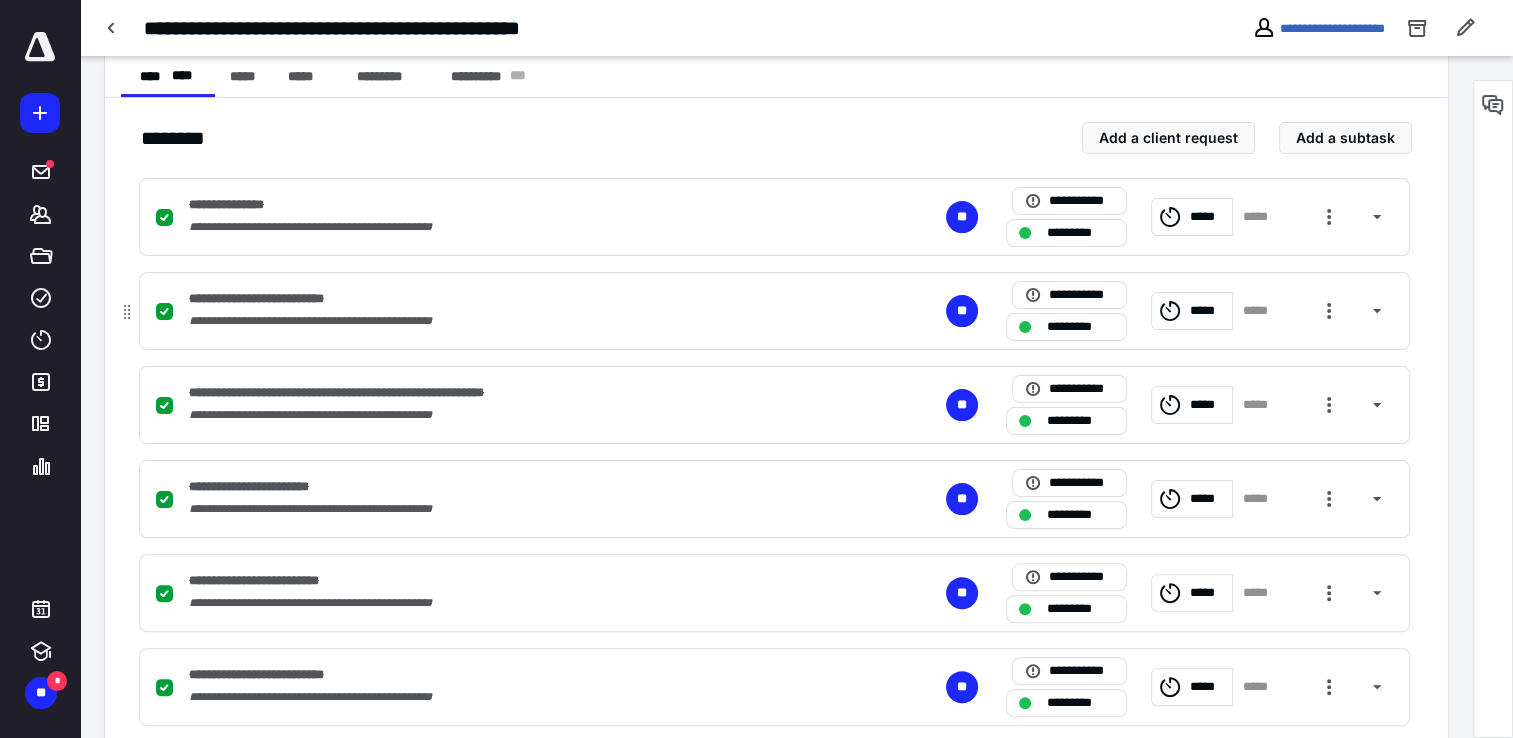 click on "**********" at bounding box center (512, 321) 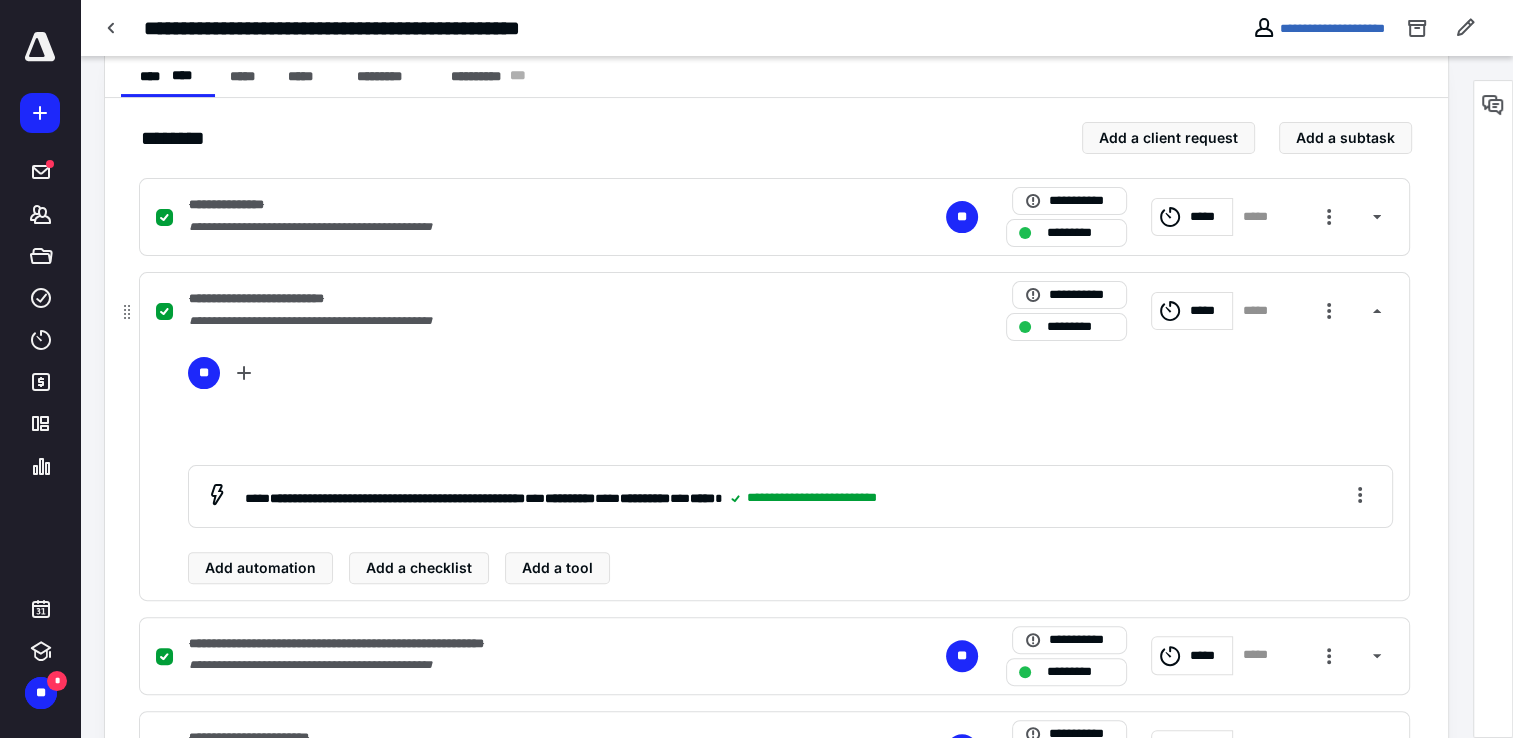 click on "**********" at bounding box center (512, 321) 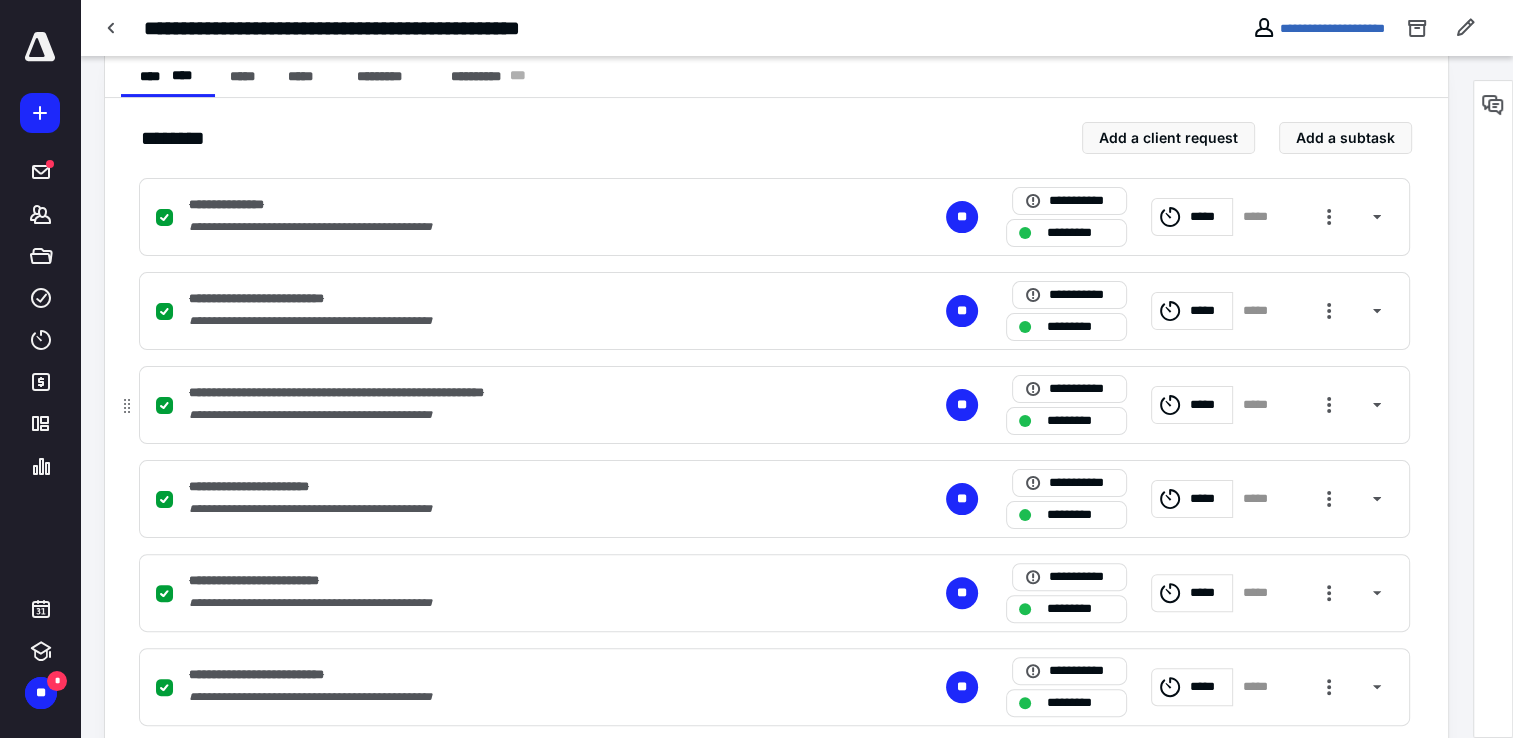 click on "**********" at bounding box center (512, 415) 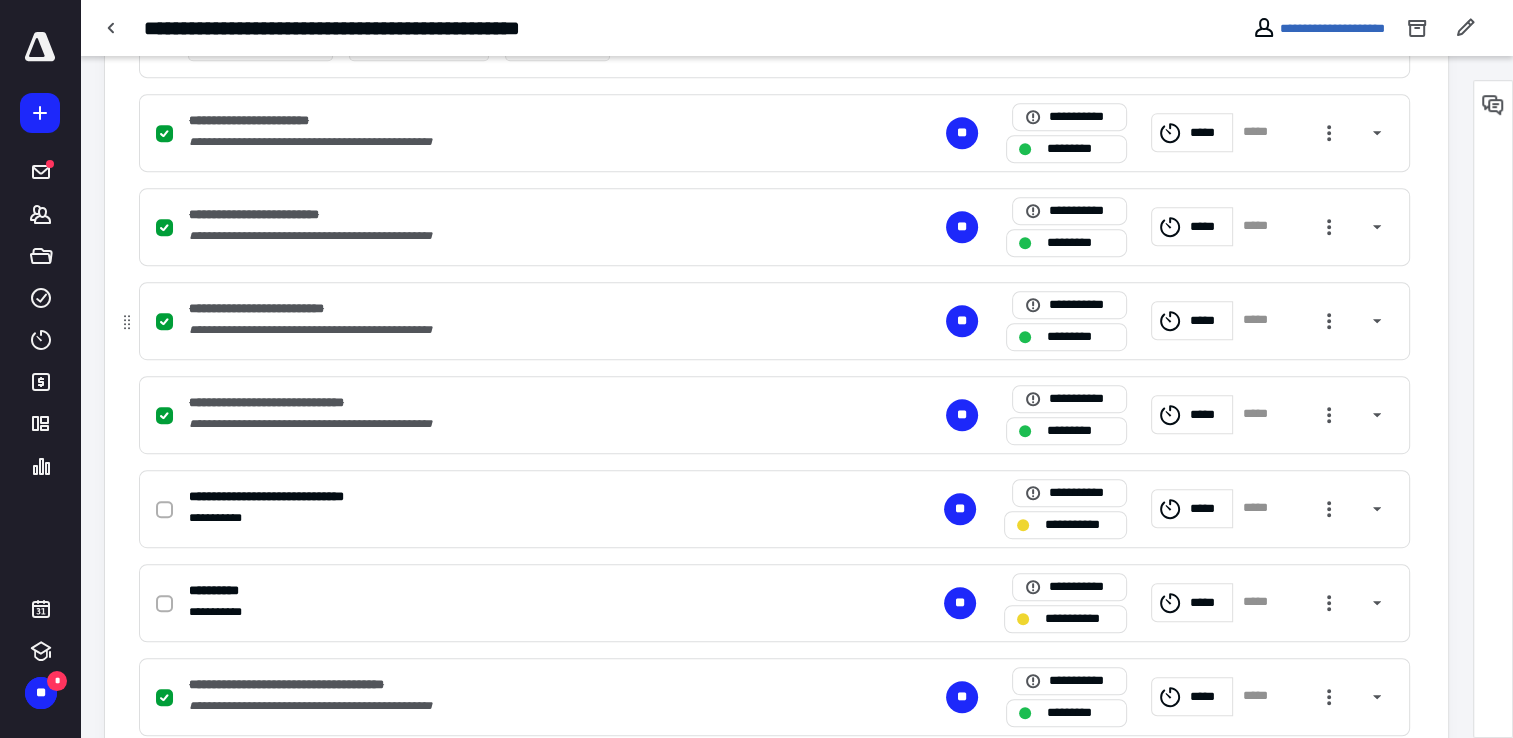 scroll, scrollTop: 1100, scrollLeft: 0, axis: vertical 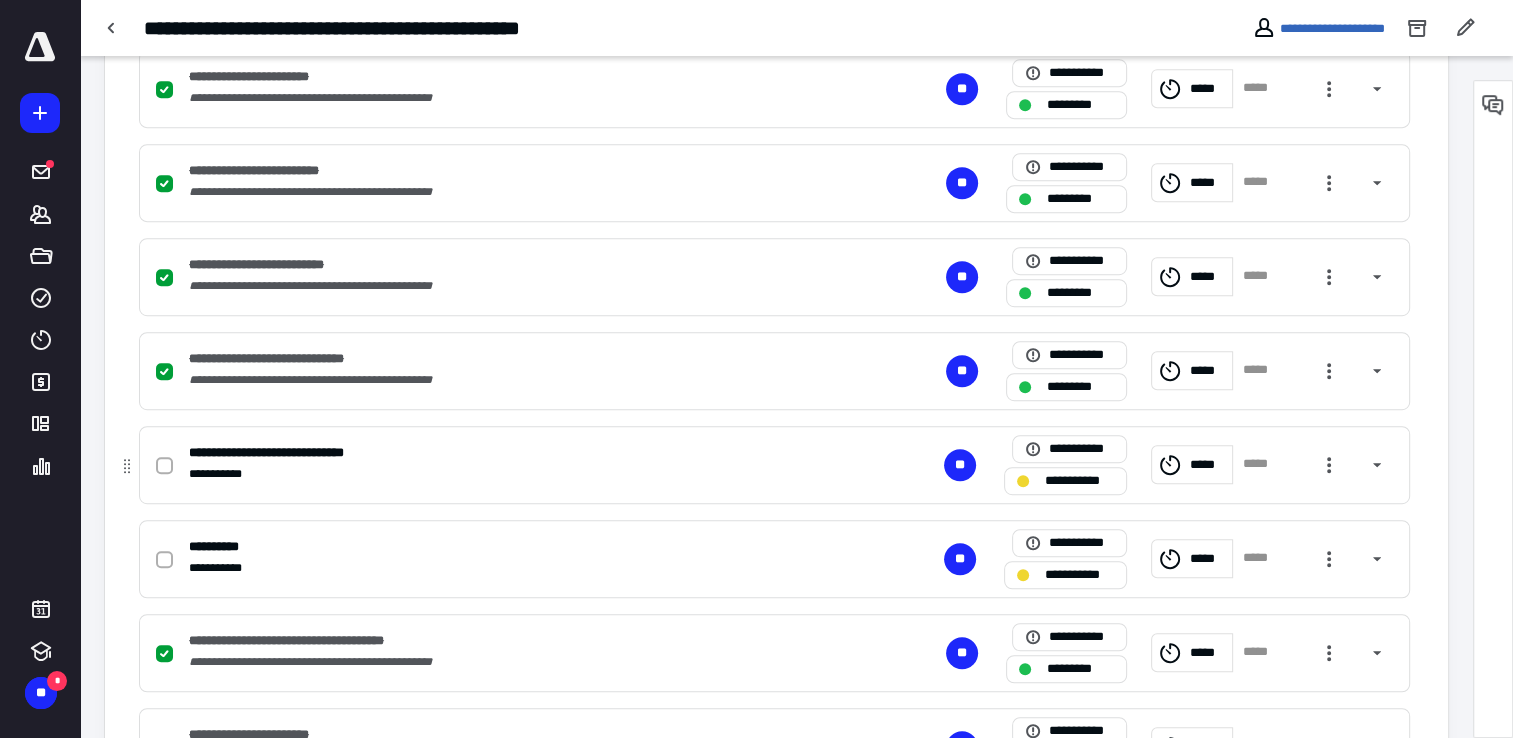 click at bounding box center [164, 465] 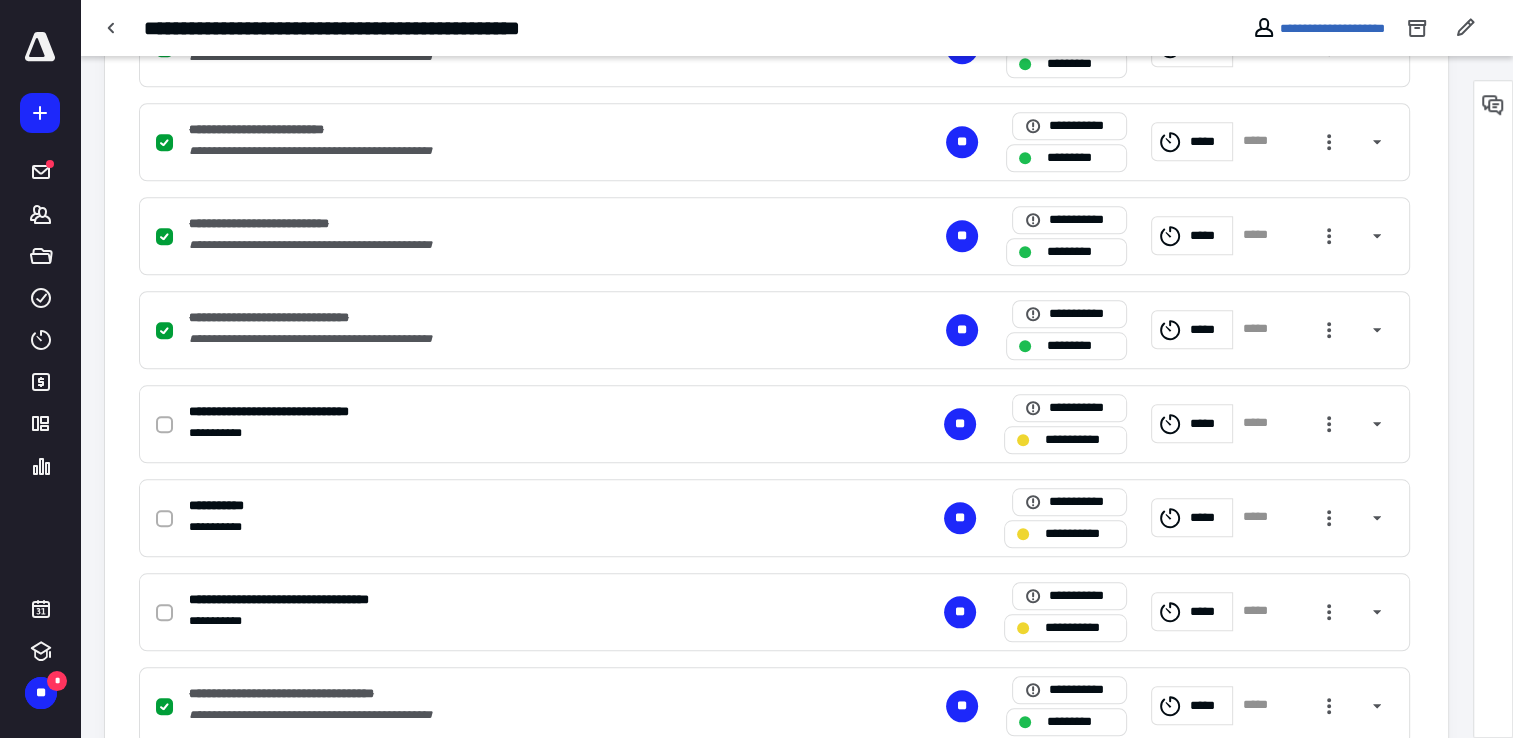 scroll, scrollTop: 1800, scrollLeft: 0, axis: vertical 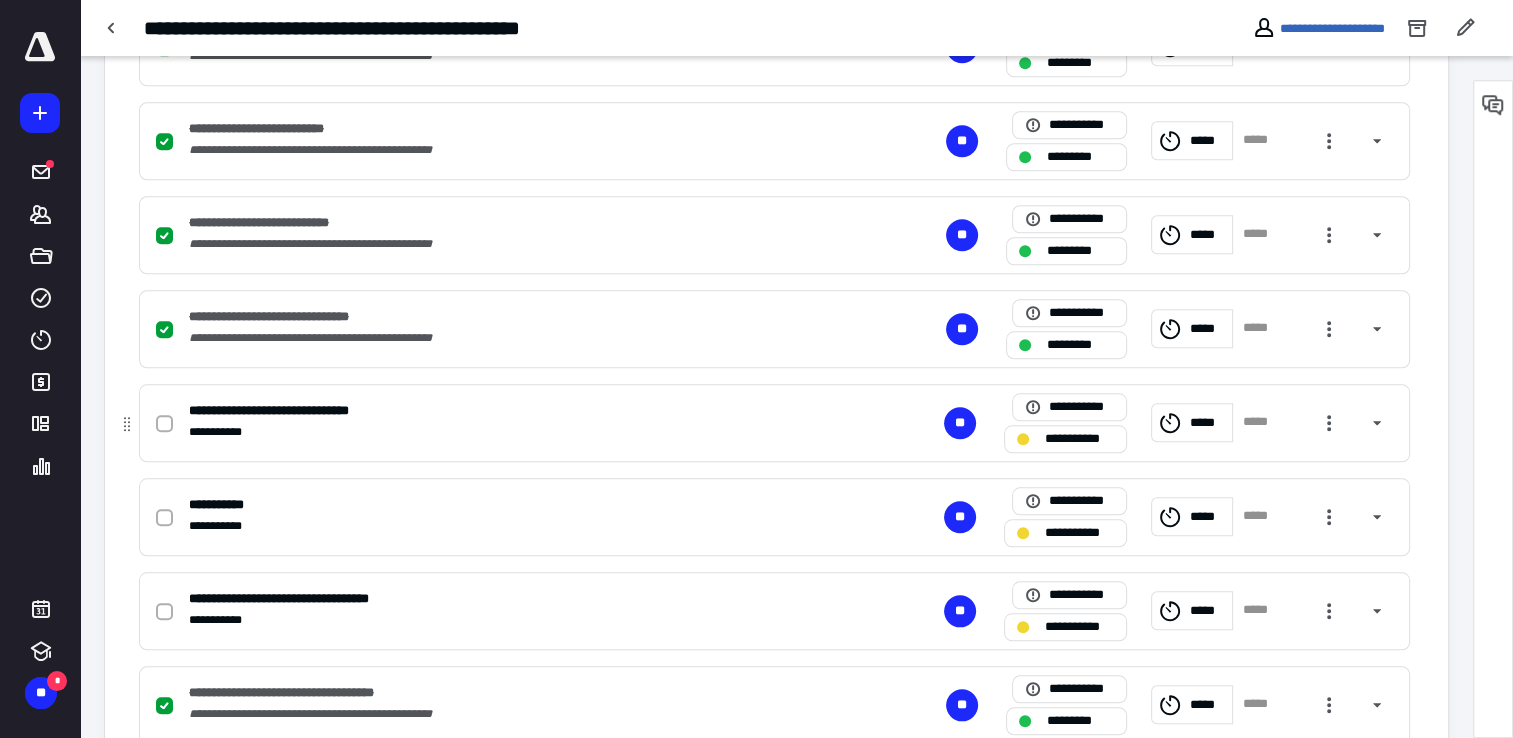 click 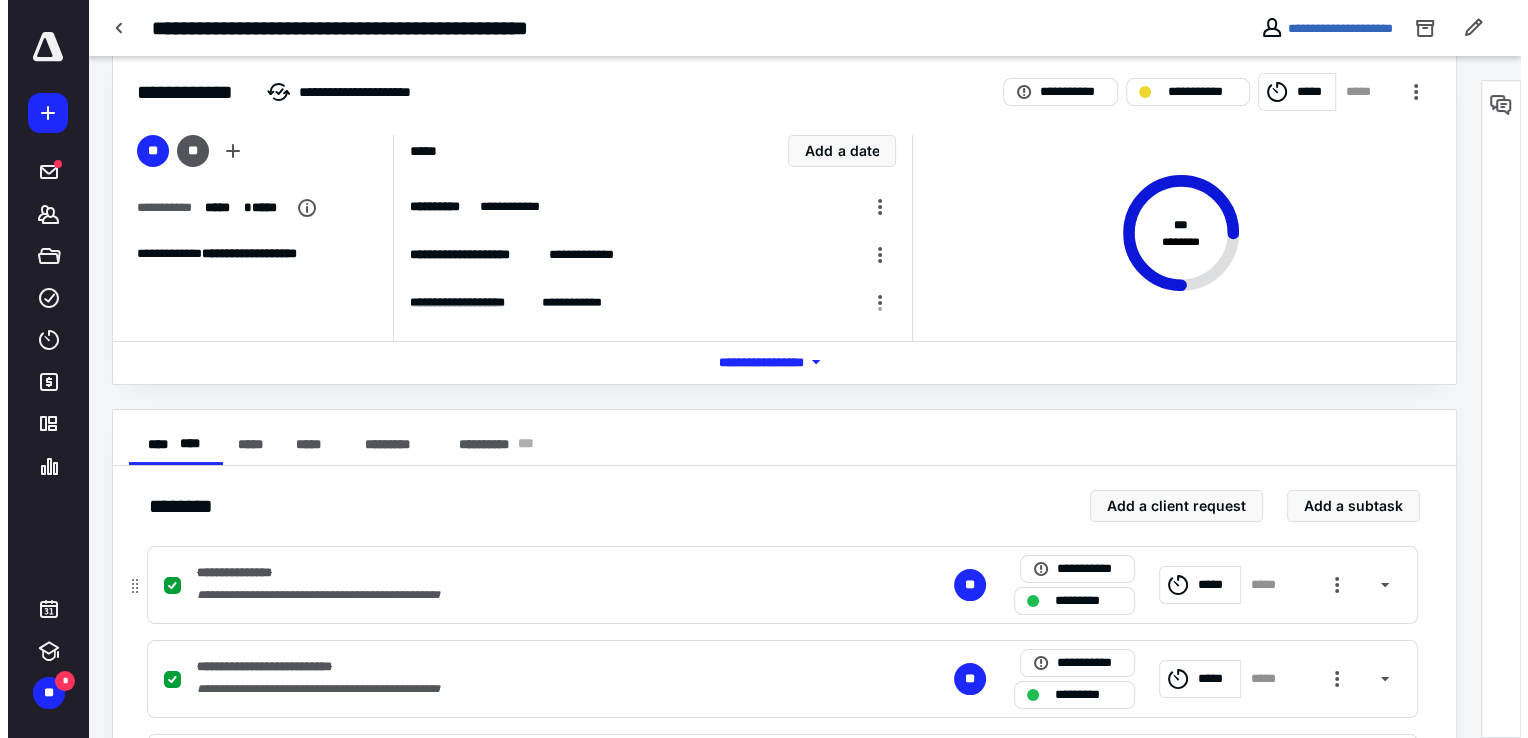 scroll, scrollTop: 0, scrollLeft: 0, axis: both 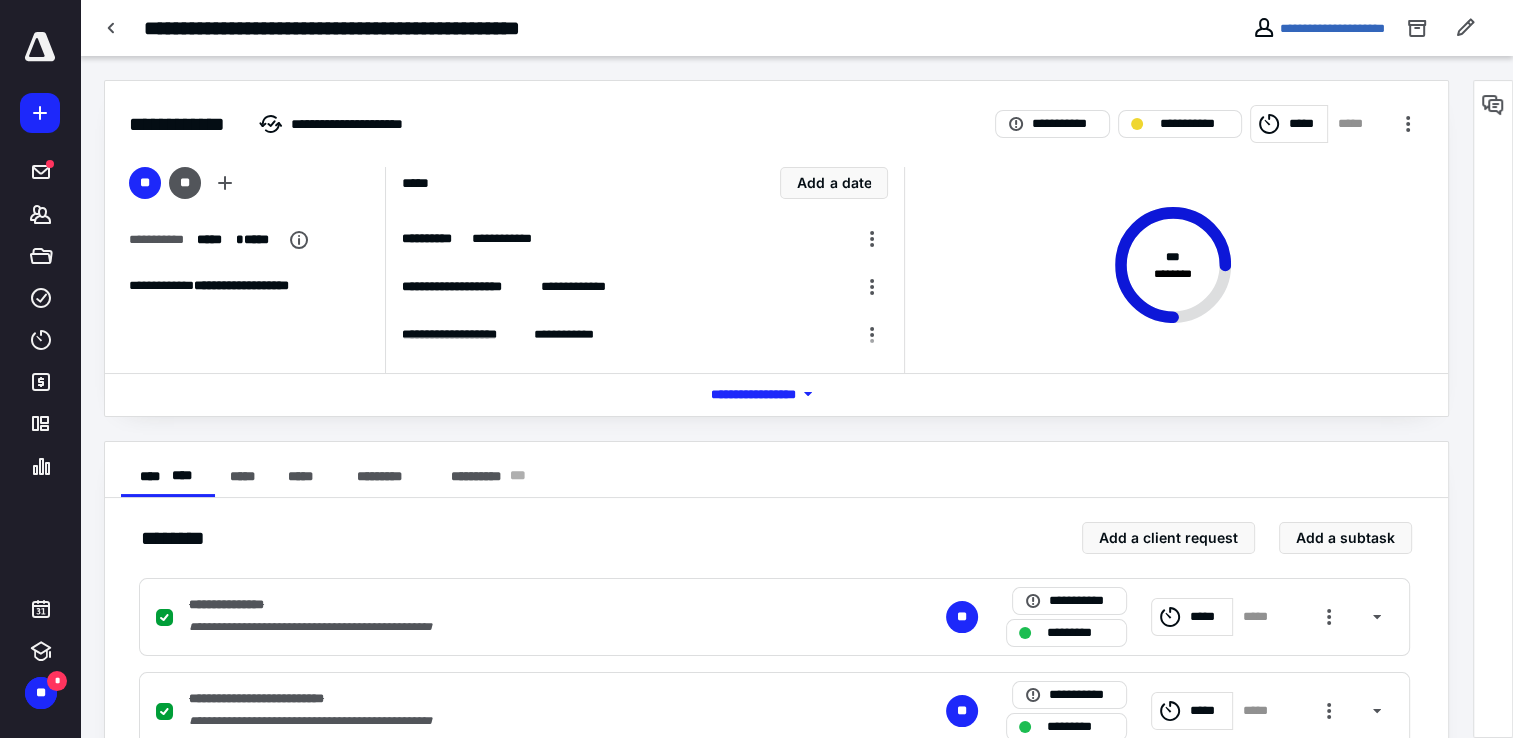 click on "*****" at bounding box center (1305, 124) 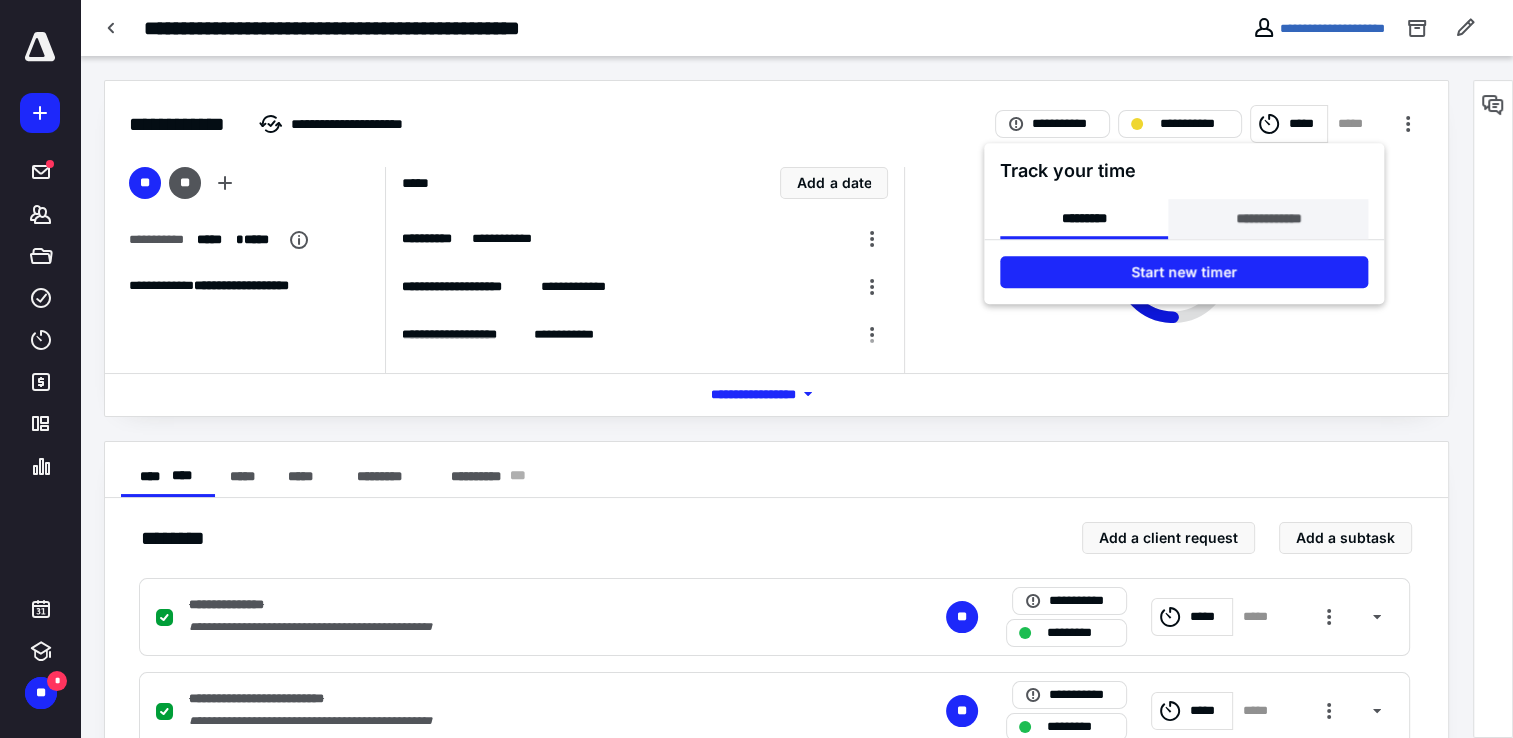 click on "**********" at bounding box center (1268, 219) 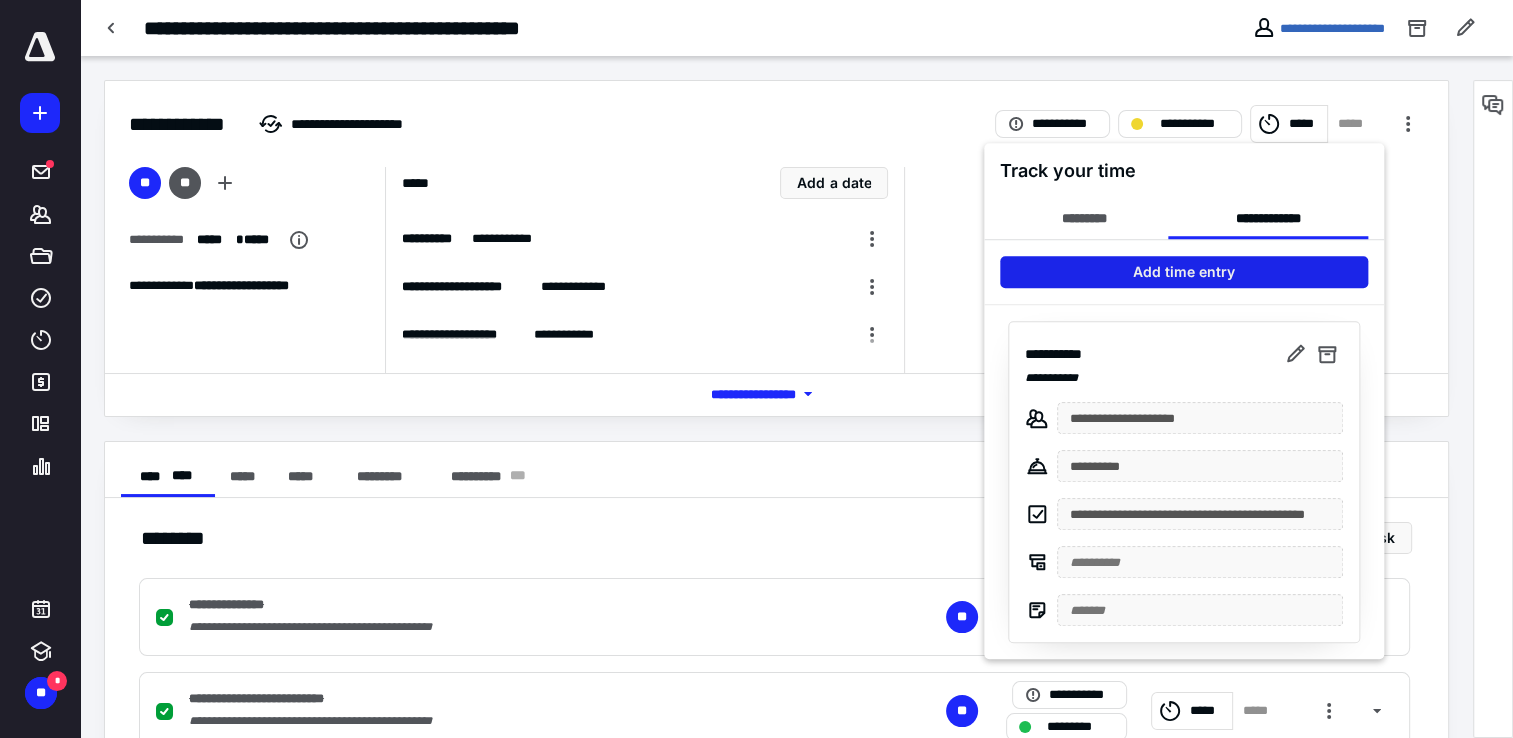 click on "Add time entry" at bounding box center [1184, 272] 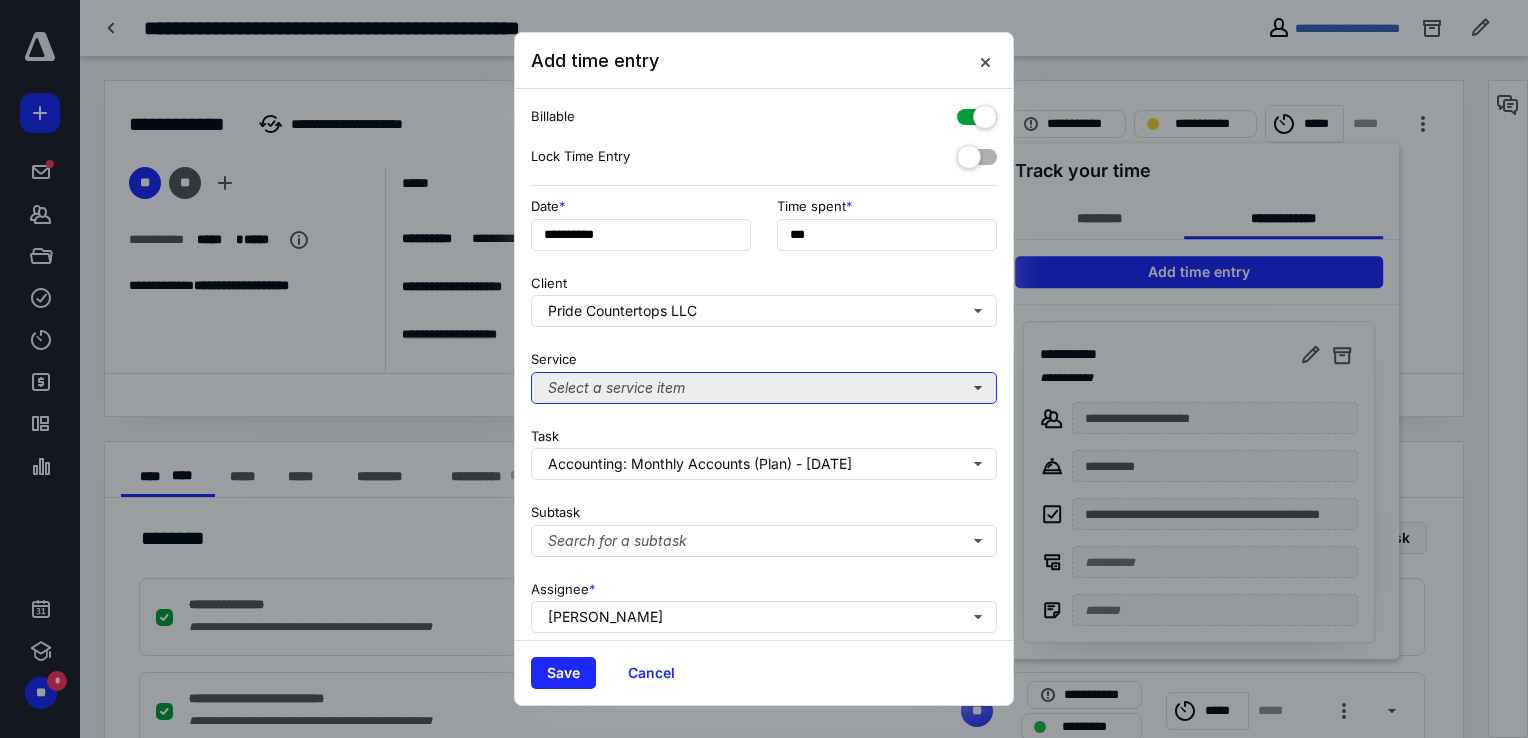 click on "Select a service item" at bounding box center [764, 388] 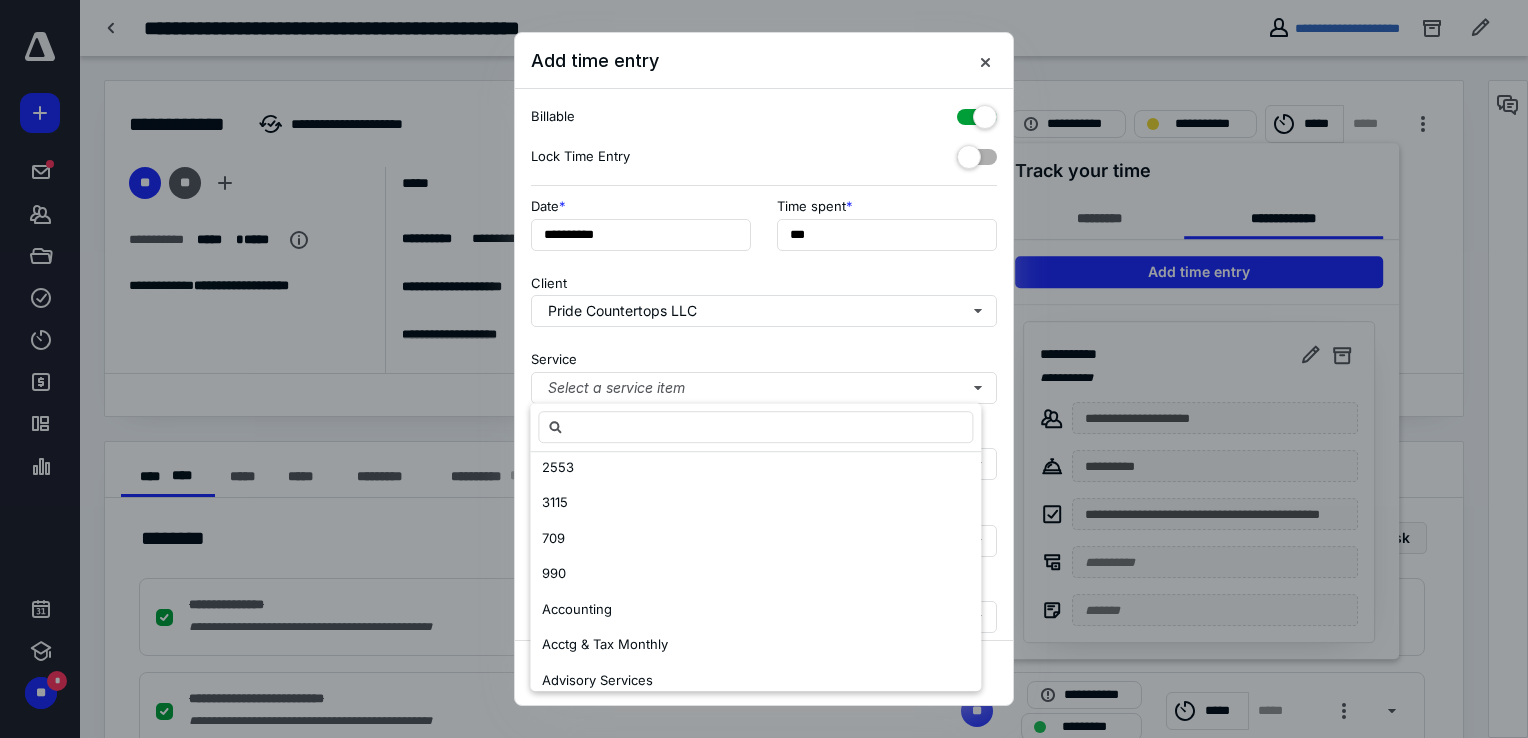 scroll, scrollTop: 500, scrollLeft: 0, axis: vertical 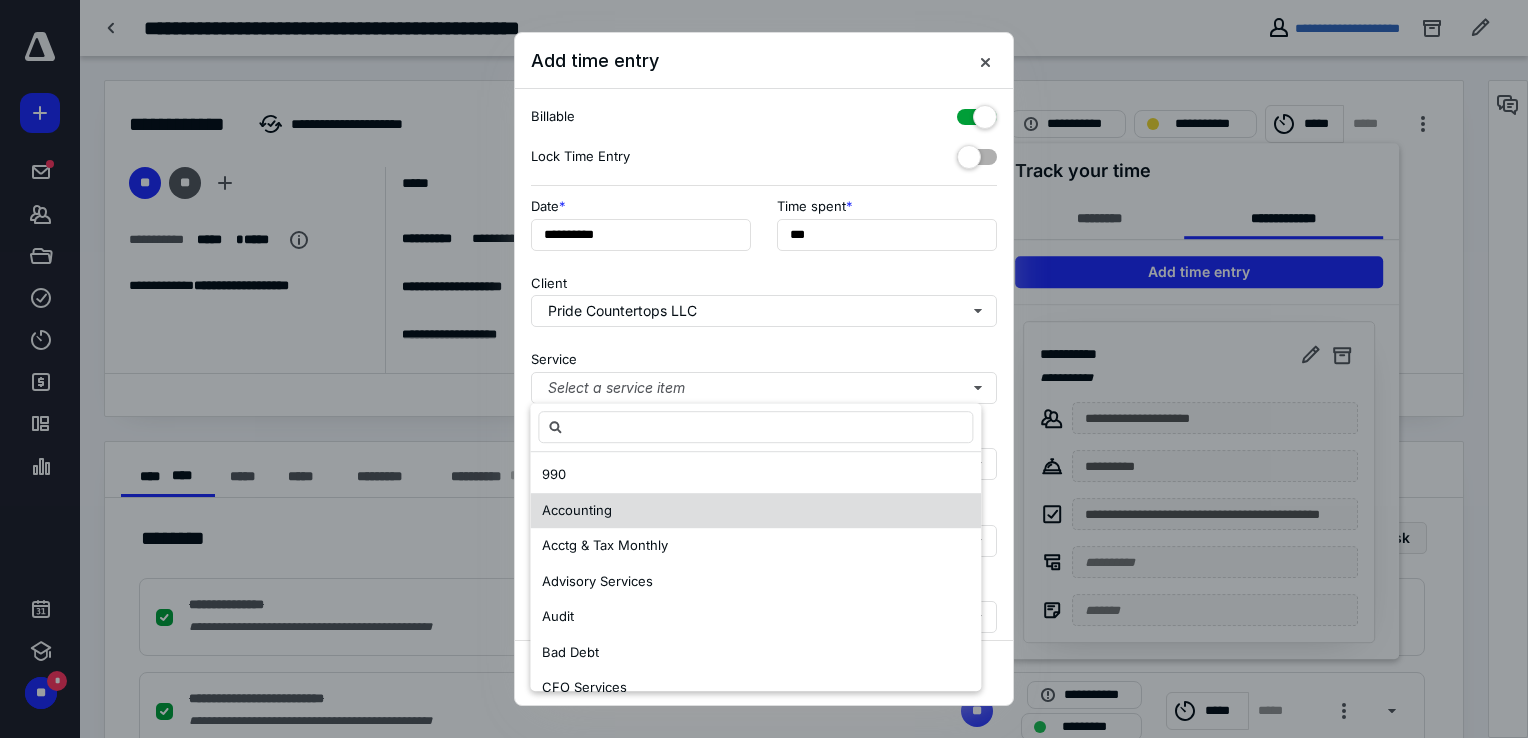 click on "Accounting" at bounding box center [755, 511] 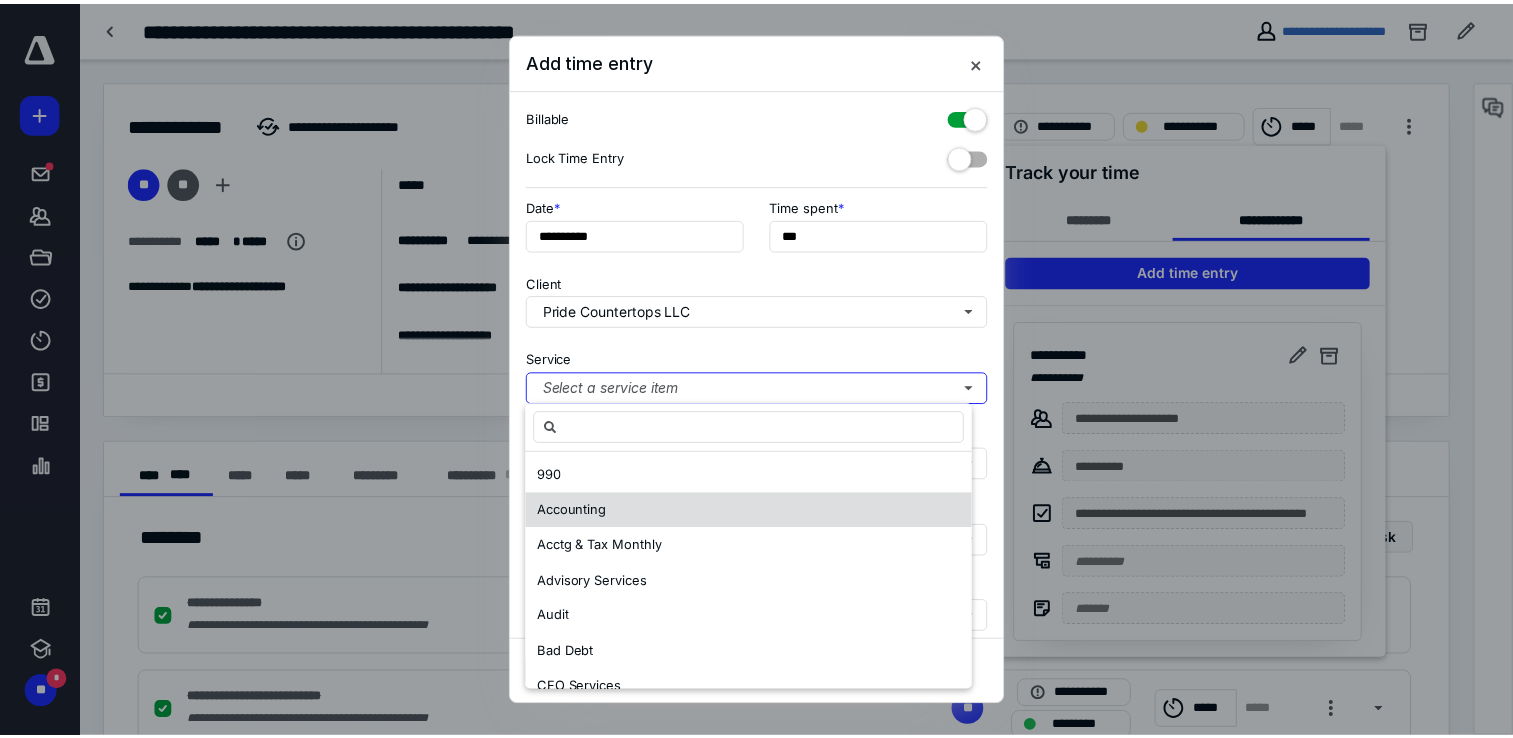 scroll, scrollTop: 0, scrollLeft: 0, axis: both 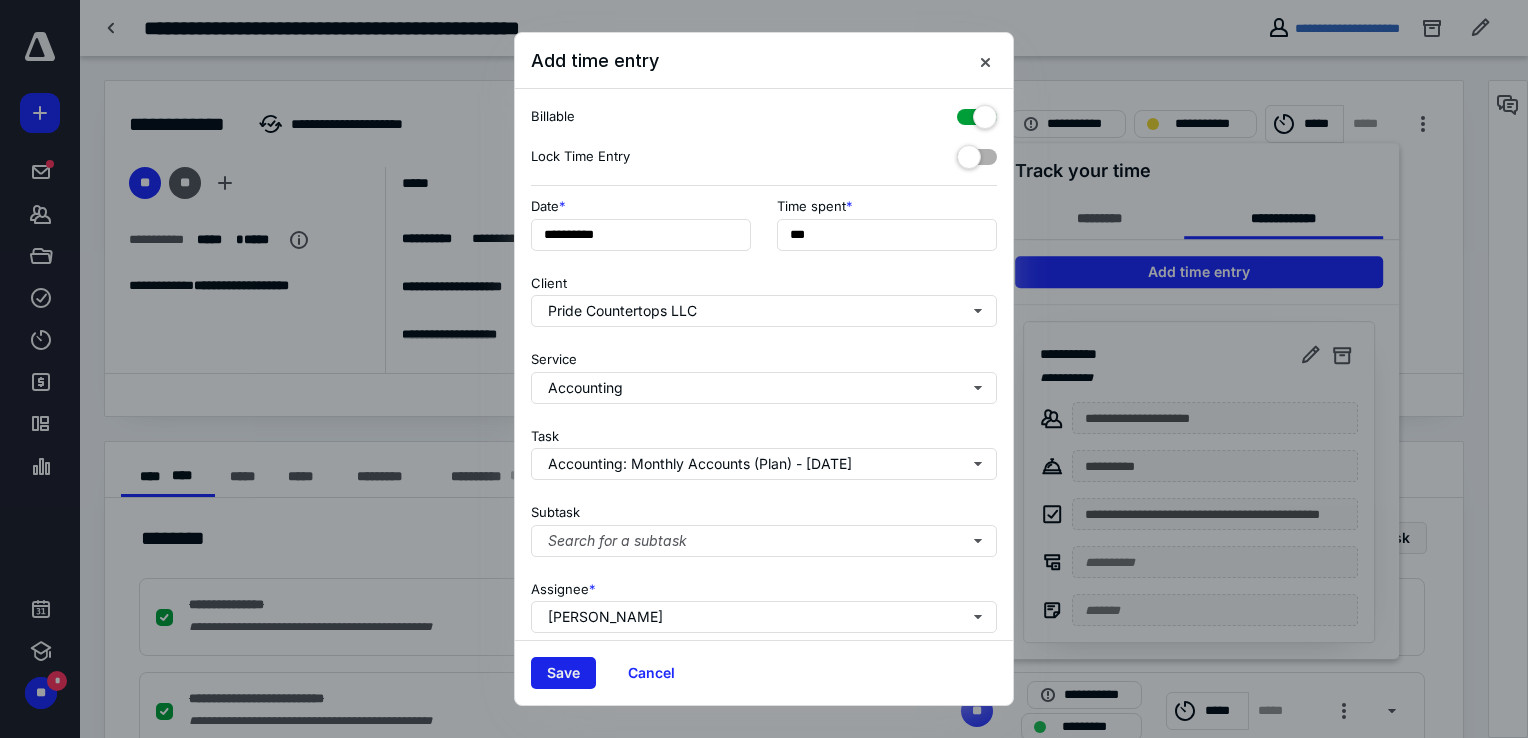 click on "Save" at bounding box center (563, 673) 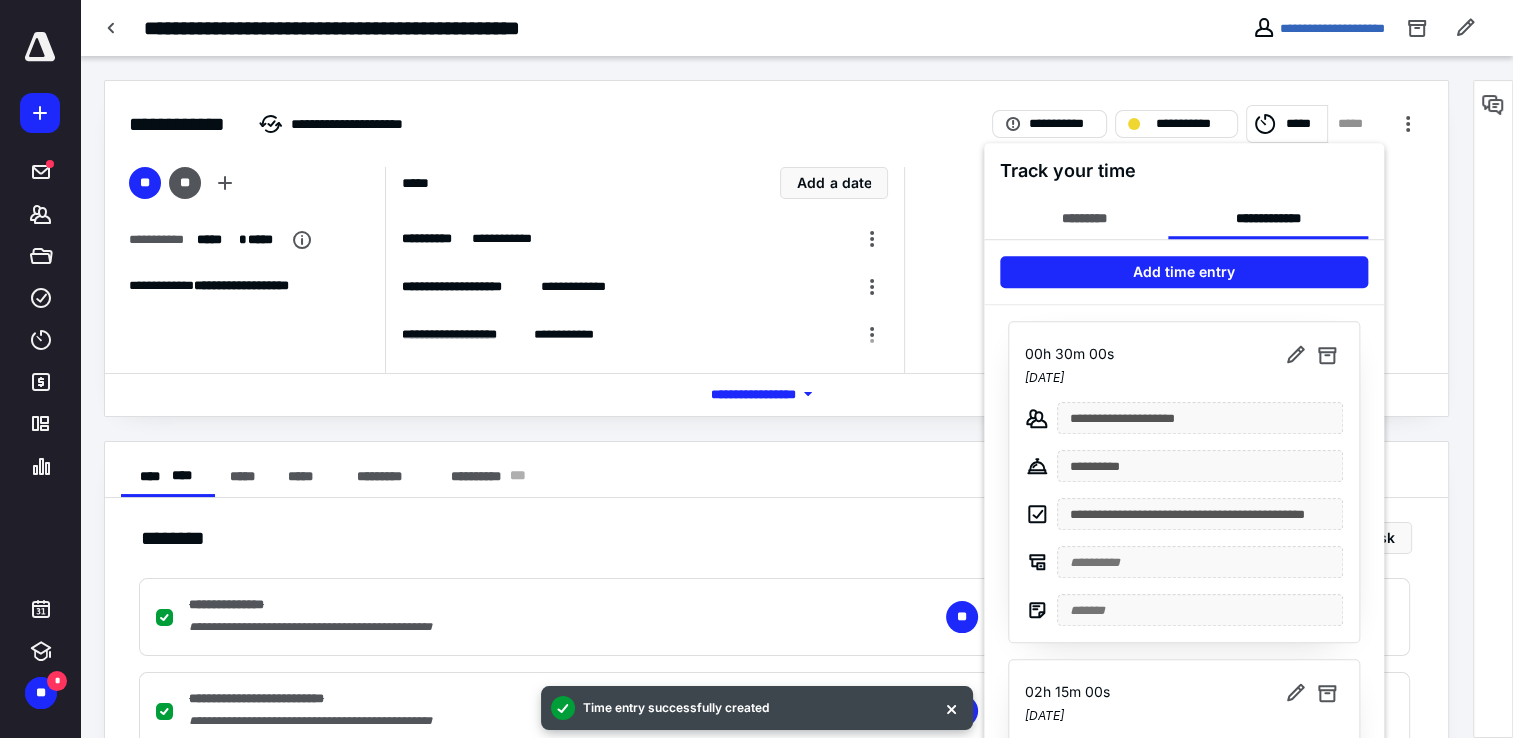 click at bounding box center [756, 369] 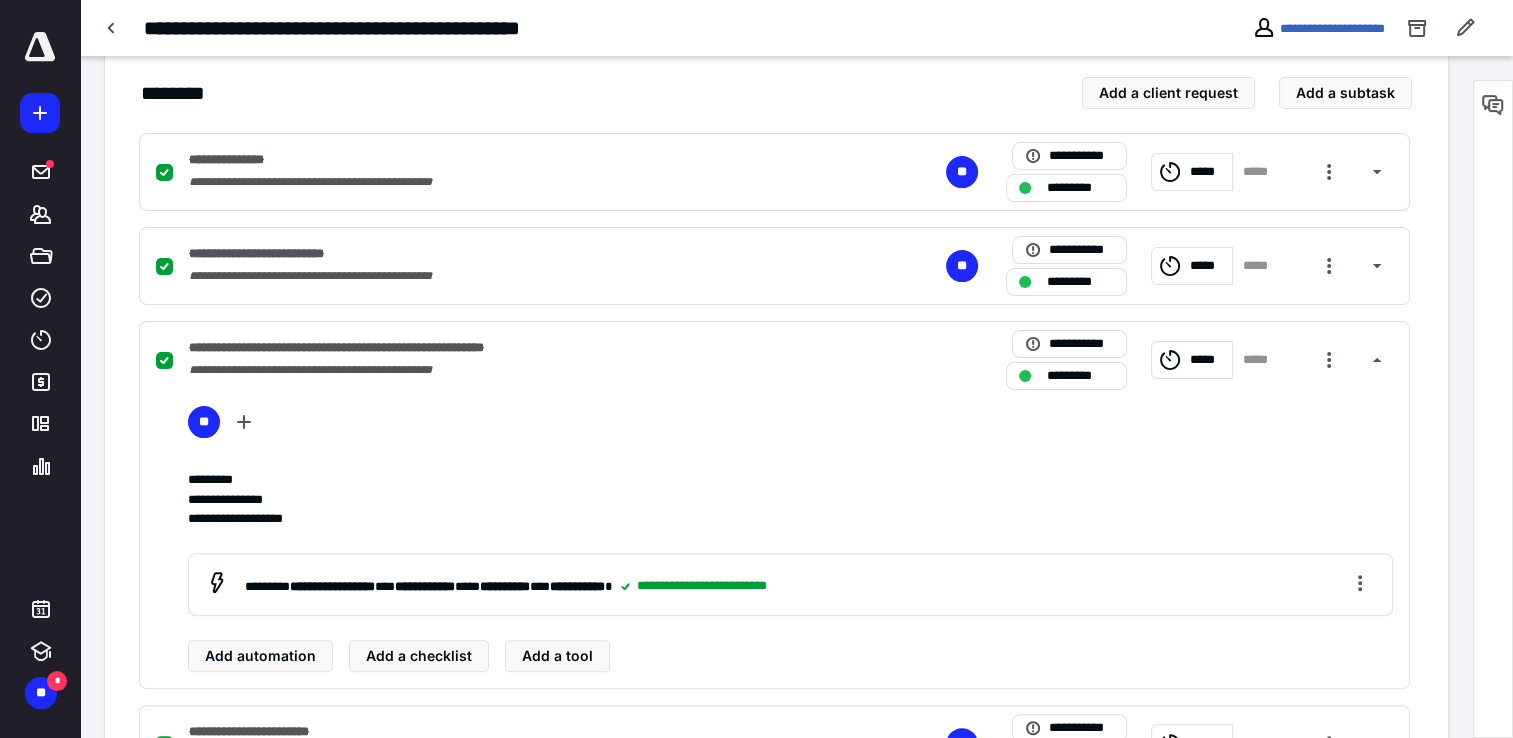 scroll, scrollTop: 500, scrollLeft: 0, axis: vertical 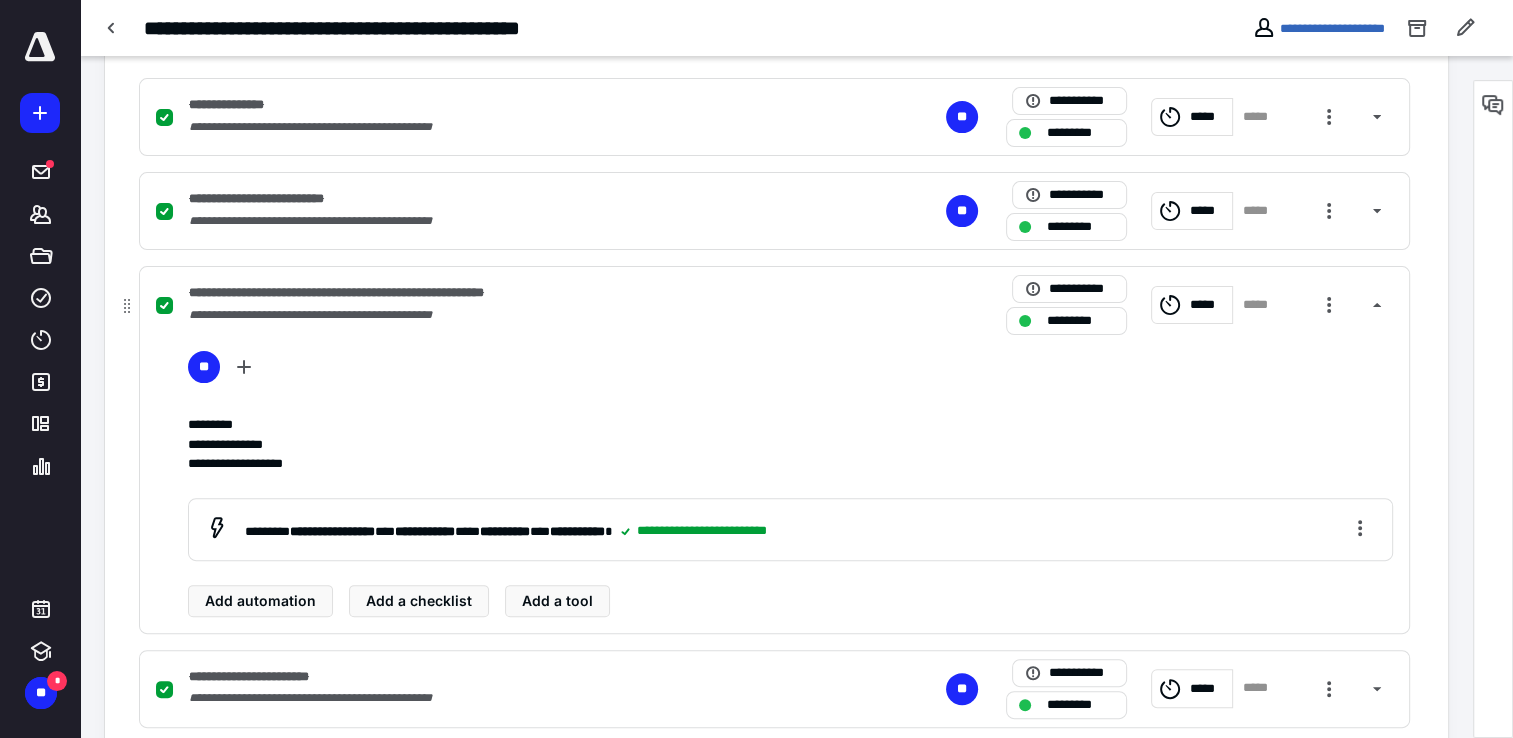 click on "**" at bounding box center (790, 371) 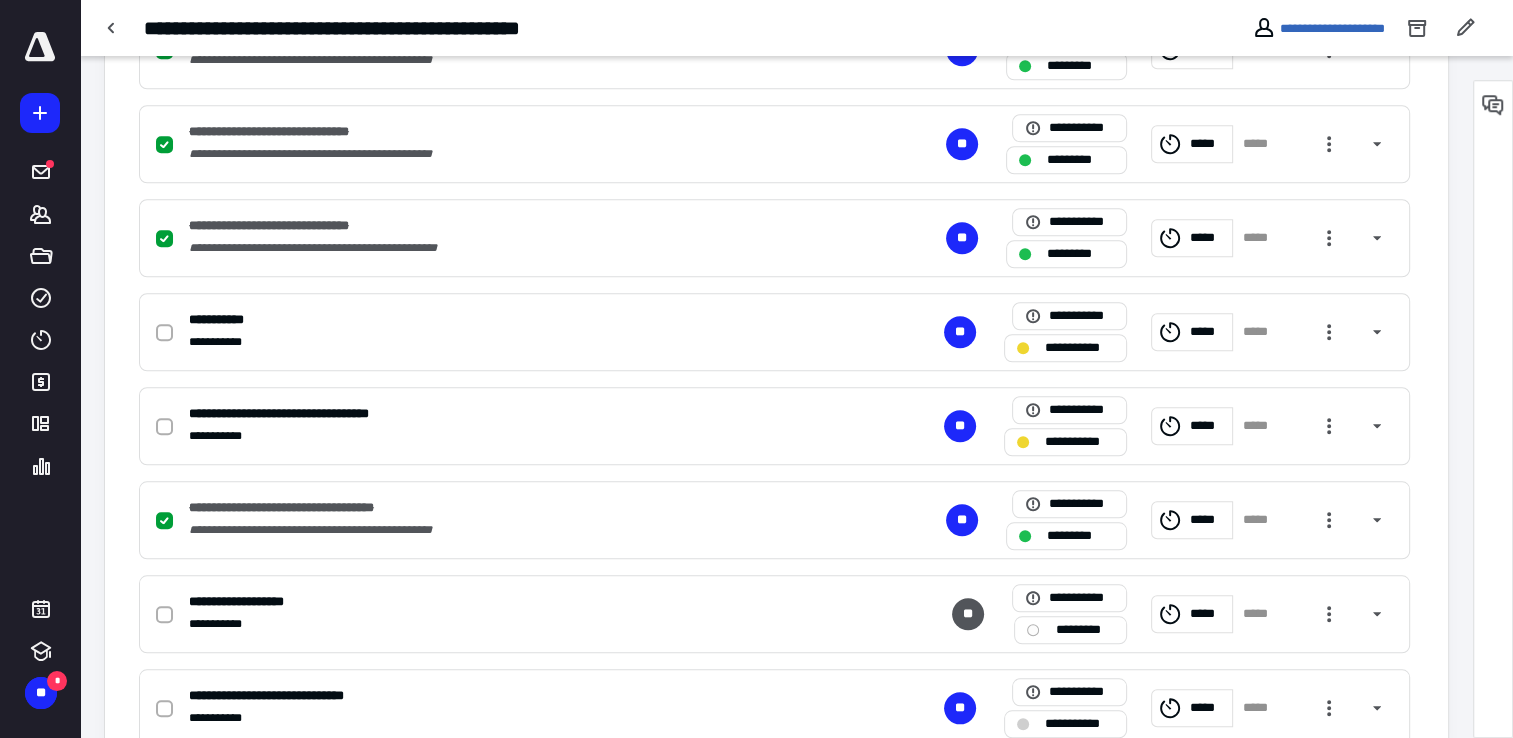 scroll, scrollTop: 1700, scrollLeft: 0, axis: vertical 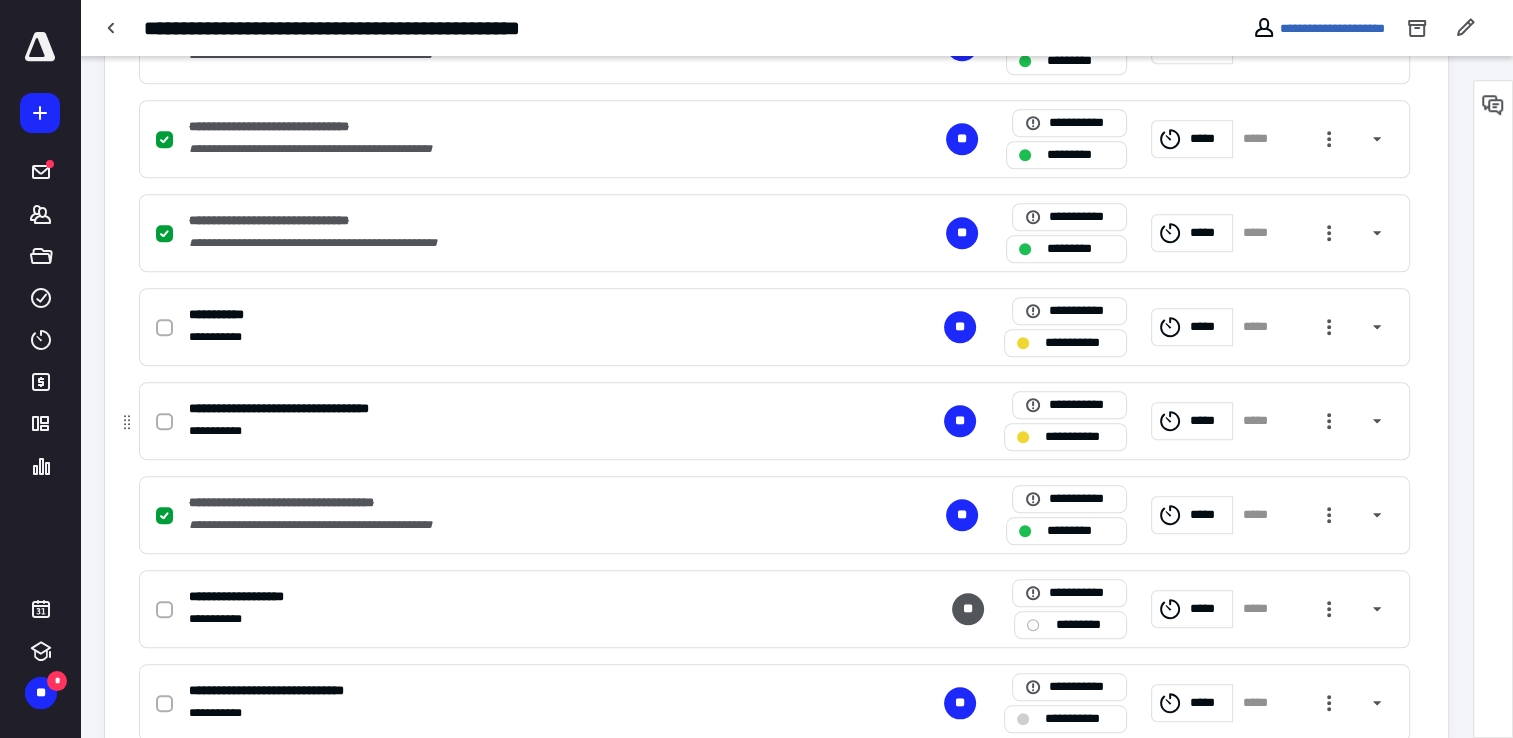 click at bounding box center [164, 422] 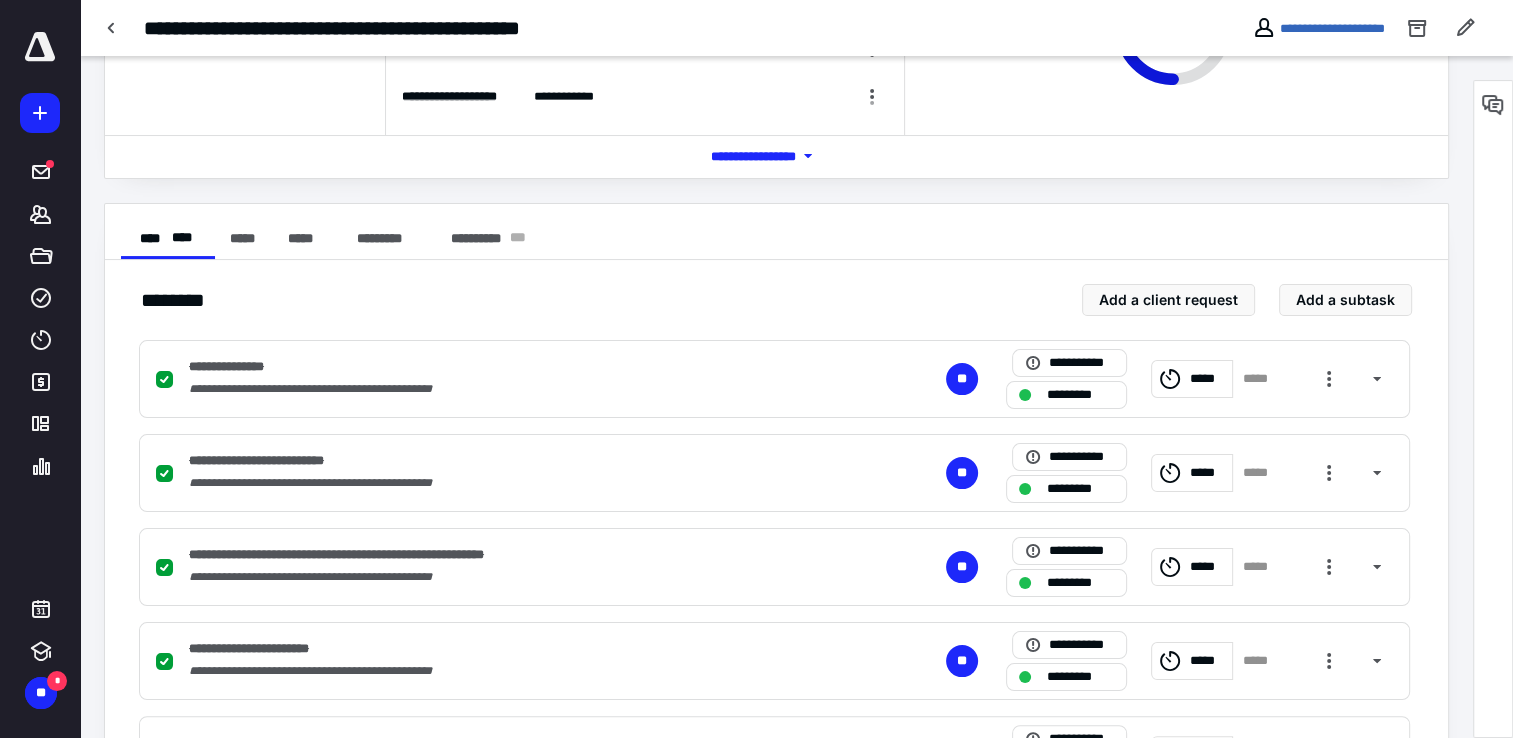 scroll, scrollTop: 0, scrollLeft: 0, axis: both 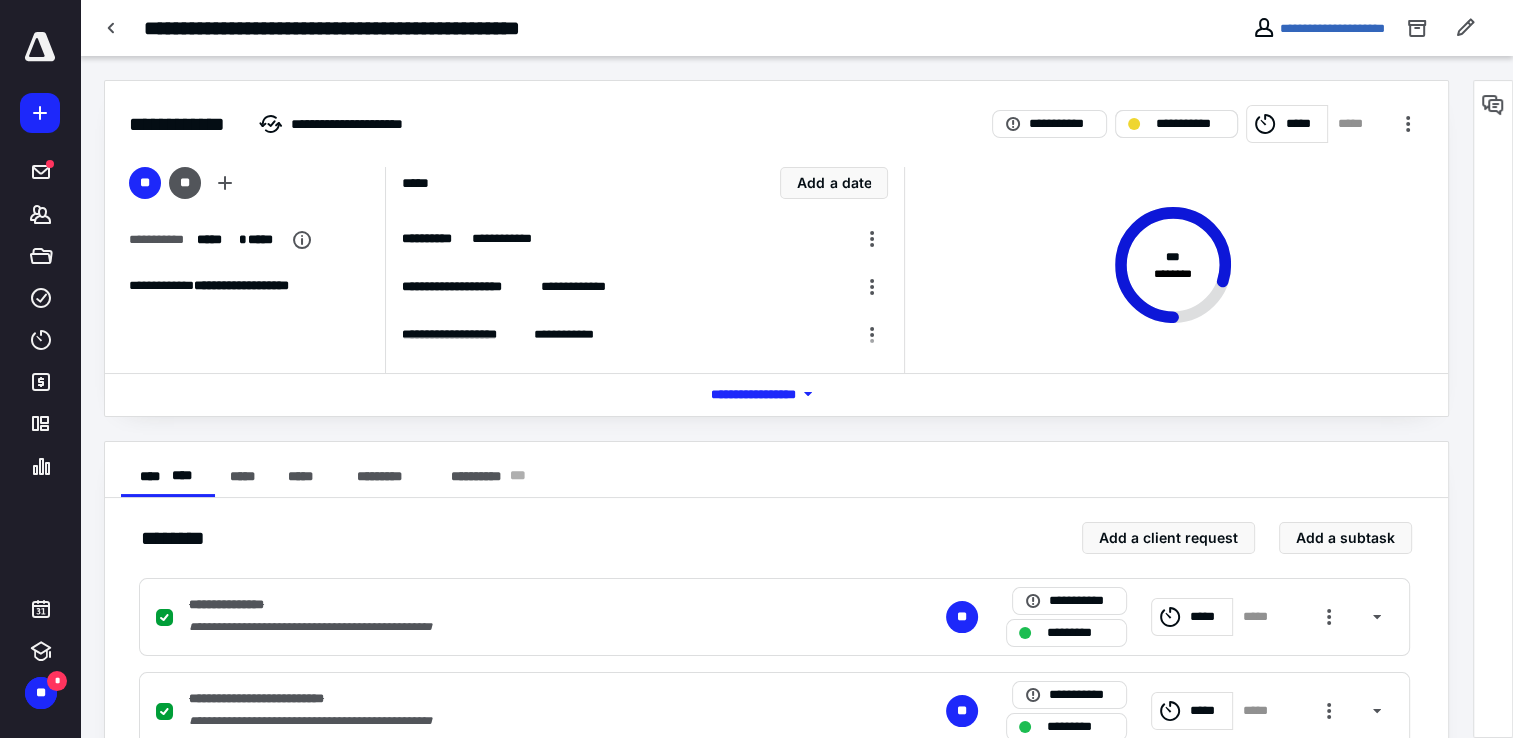 click on "**********" at bounding box center (1176, 124) 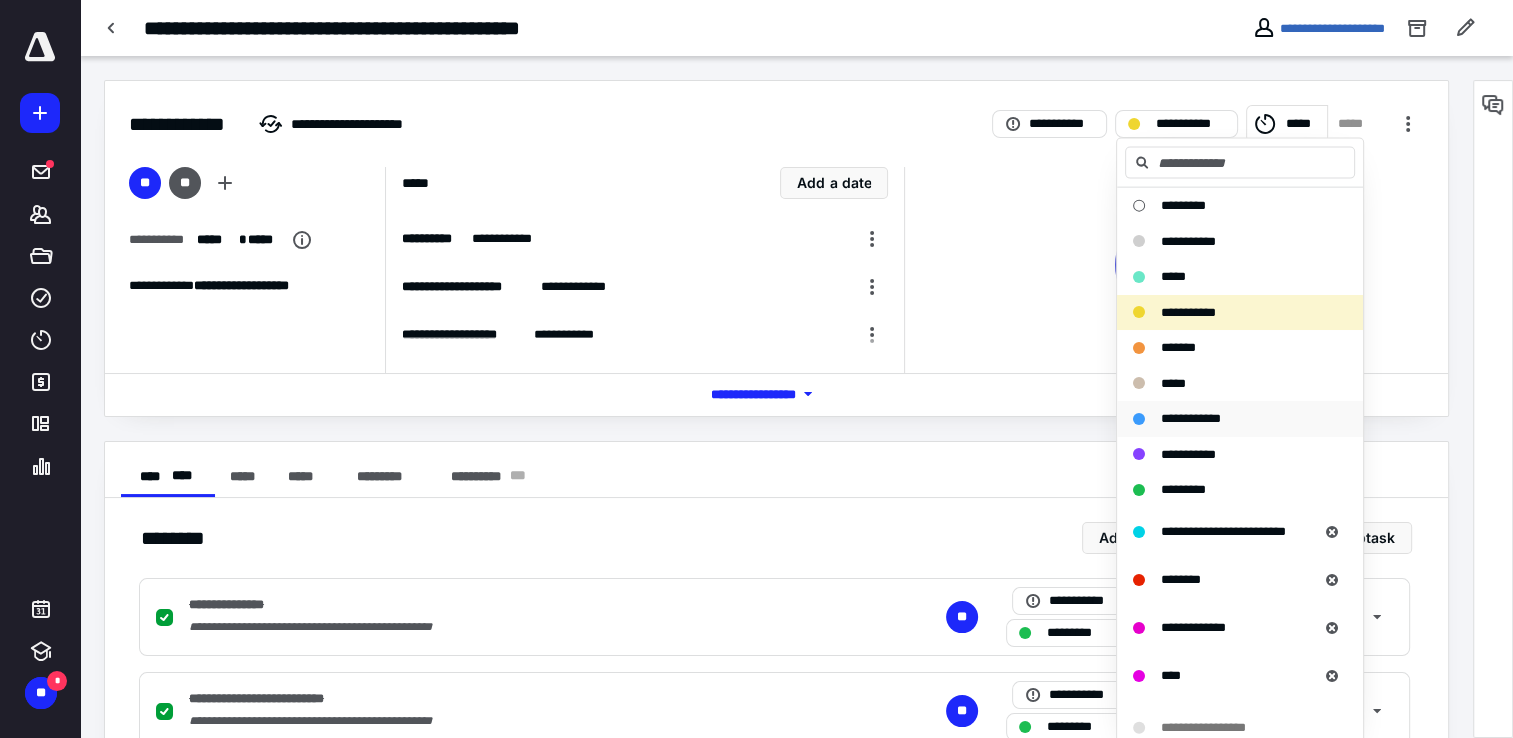 click on "**********" at bounding box center [1191, 418] 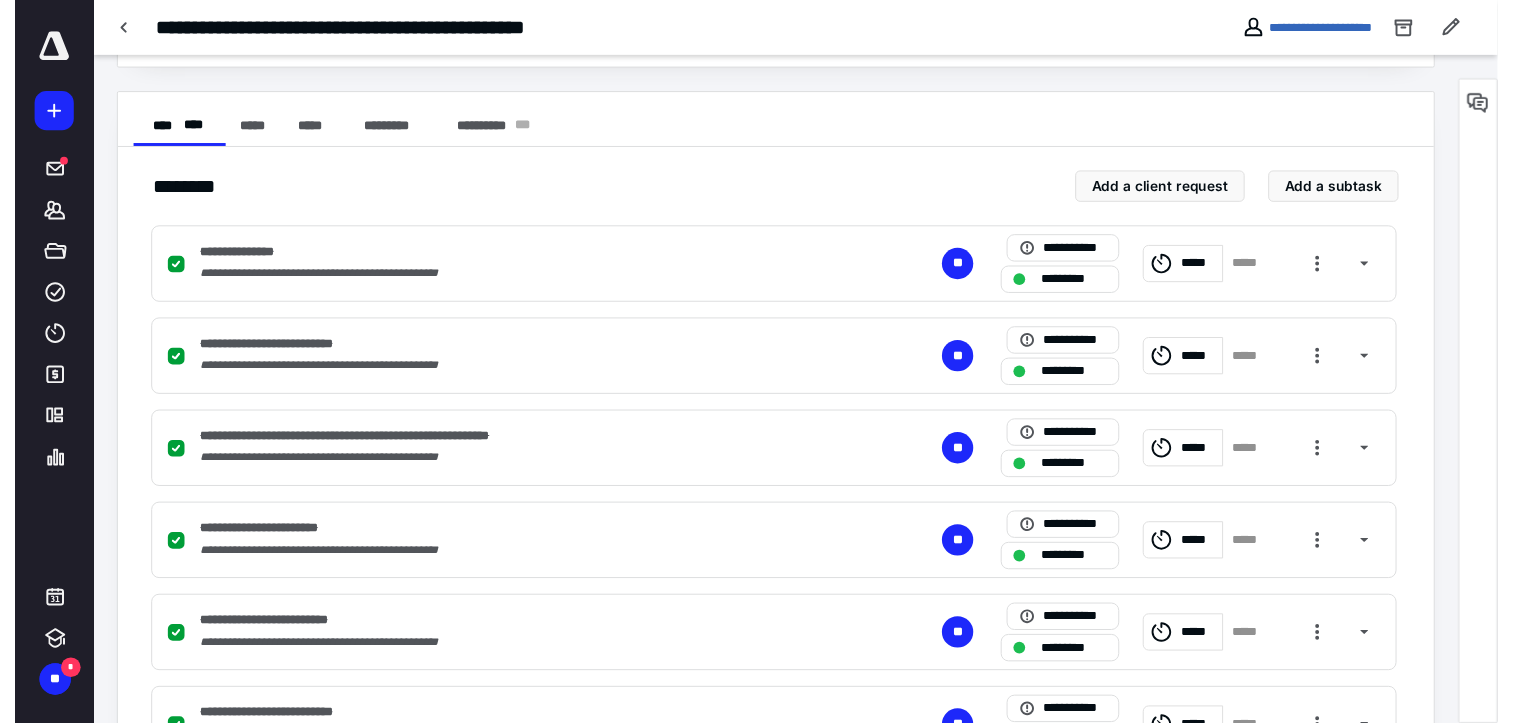 scroll, scrollTop: 0, scrollLeft: 0, axis: both 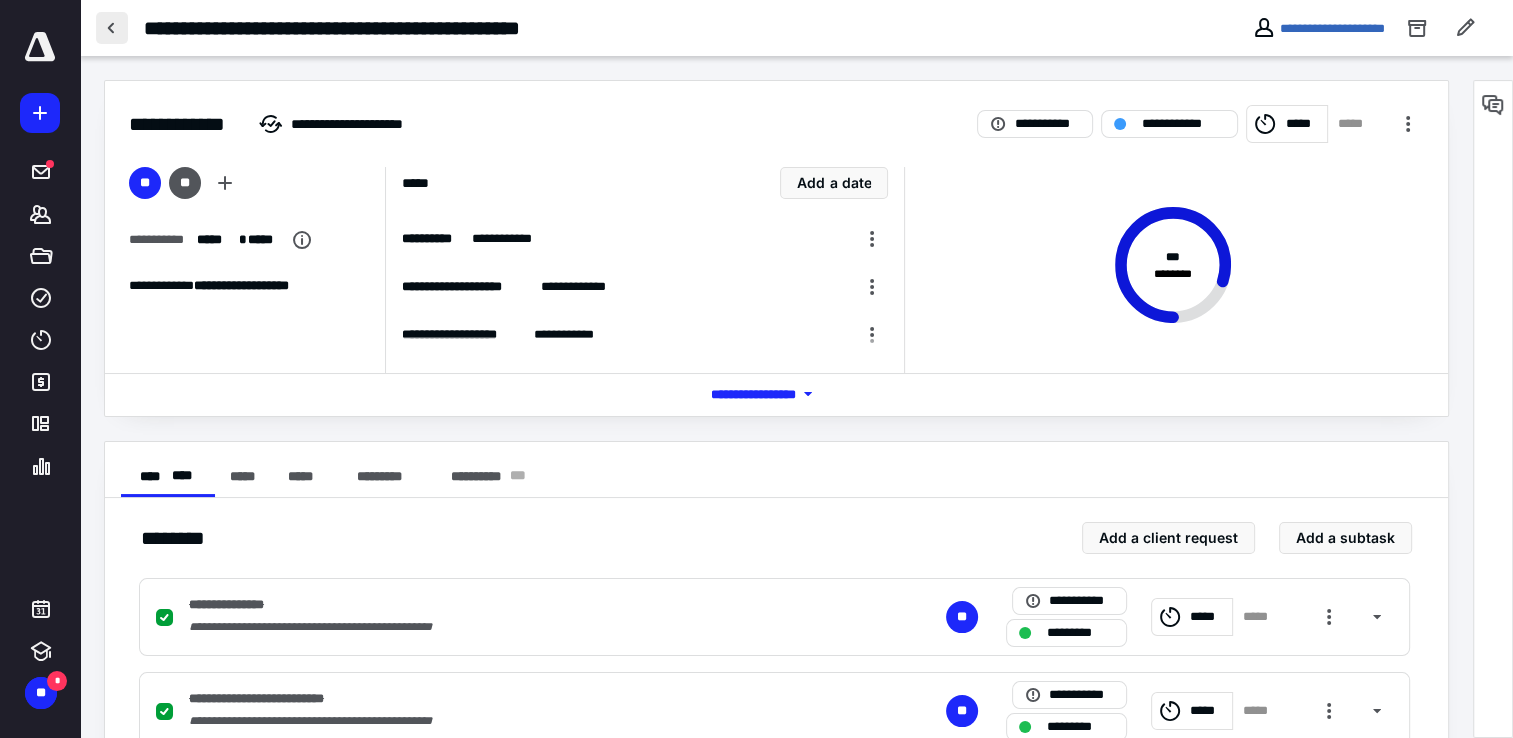 click at bounding box center [112, 28] 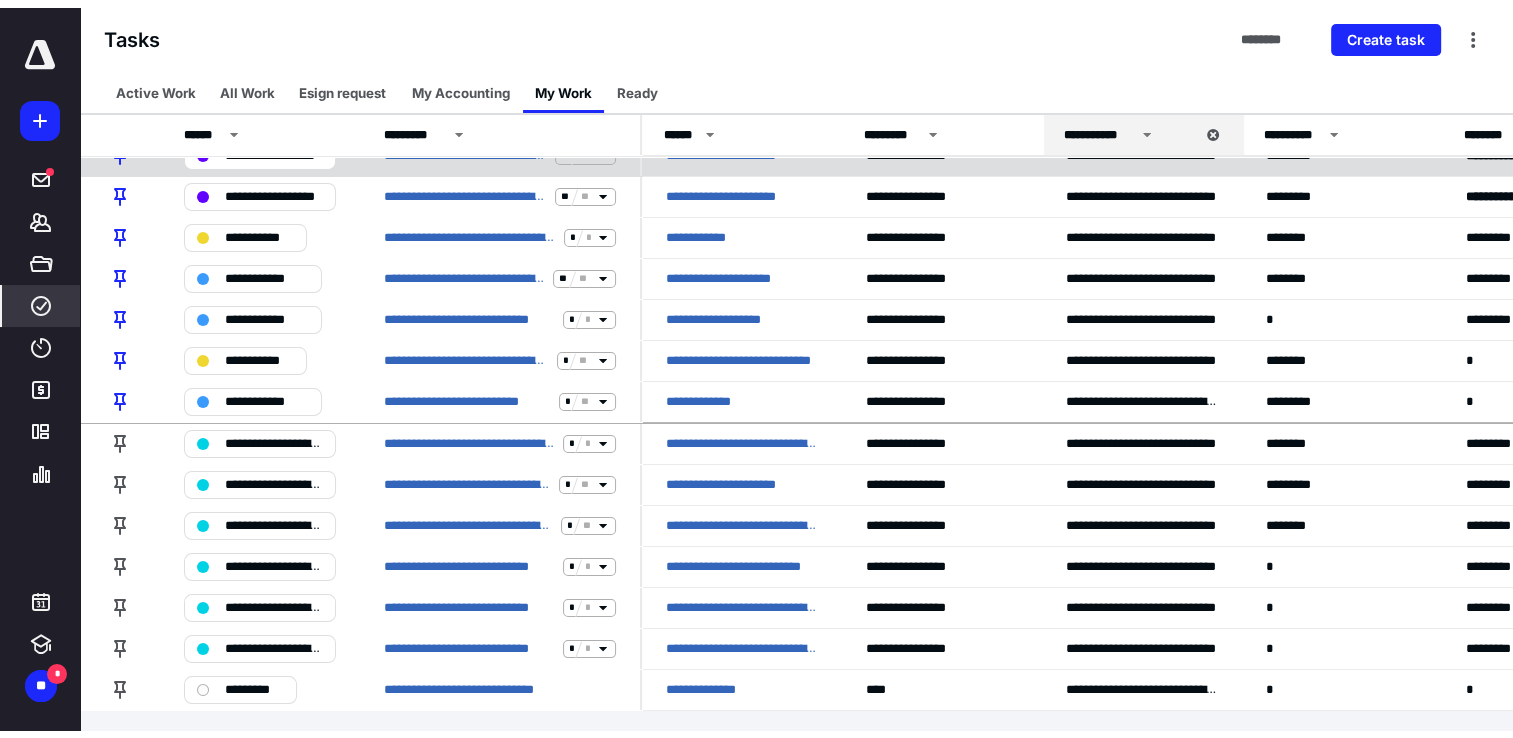 scroll, scrollTop: 0, scrollLeft: 0, axis: both 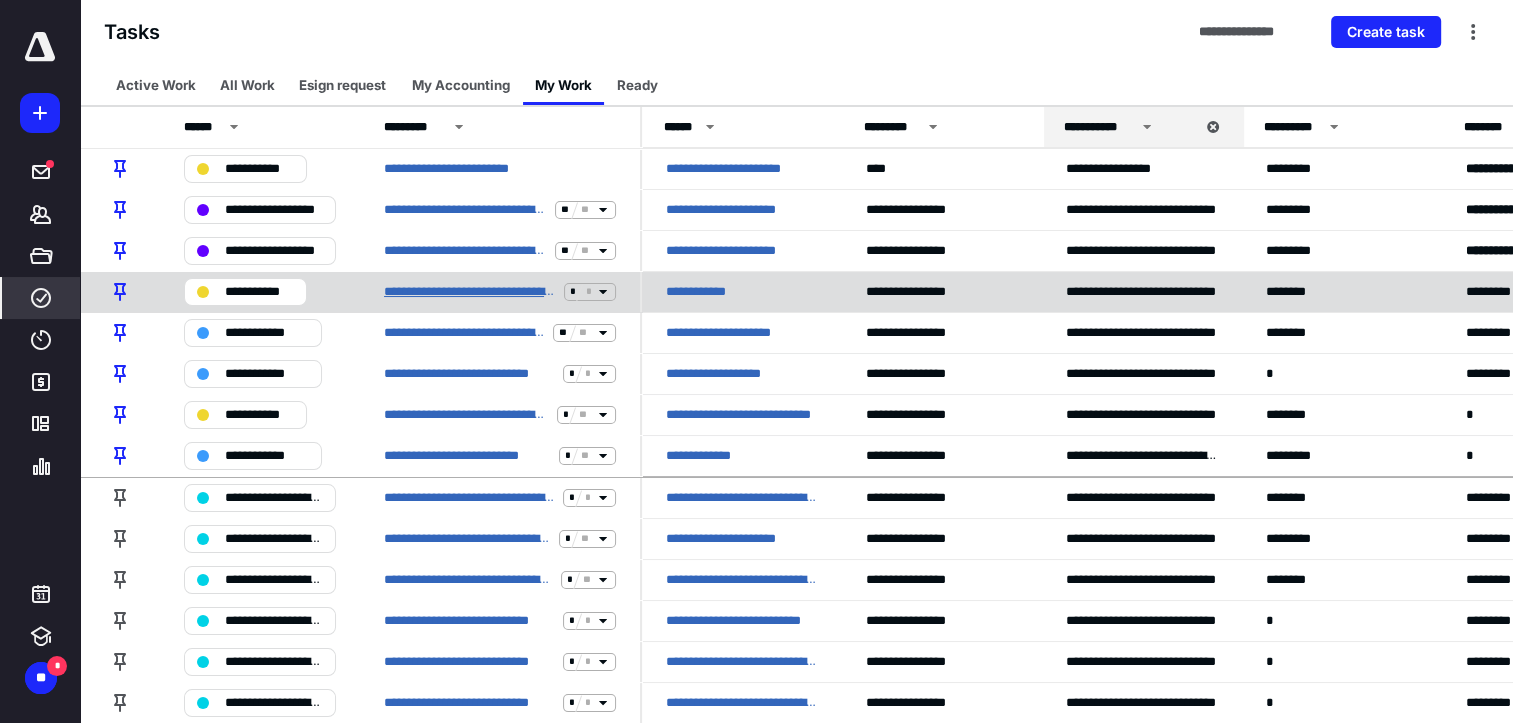 click on "**********" at bounding box center (470, 292) 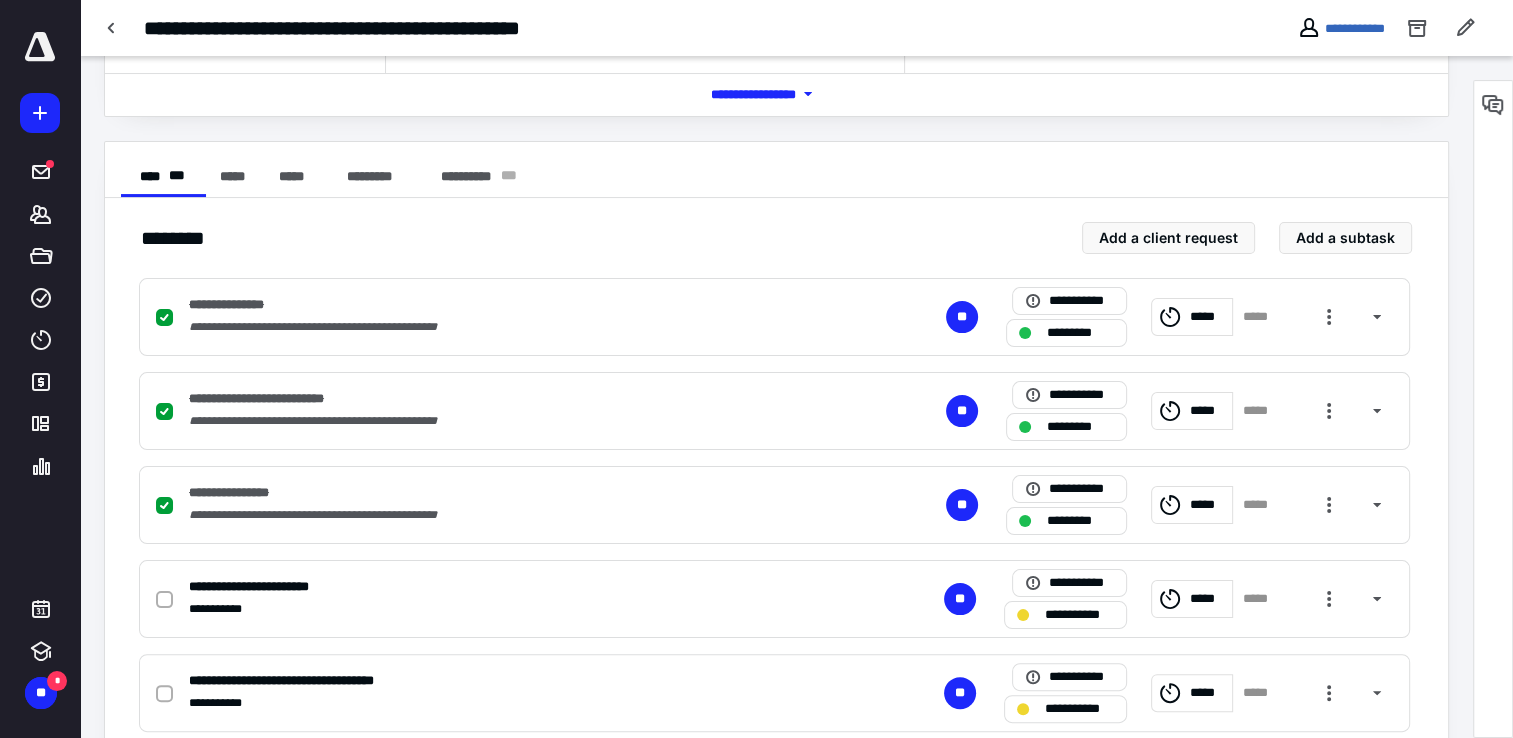 scroll, scrollTop: 400, scrollLeft: 0, axis: vertical 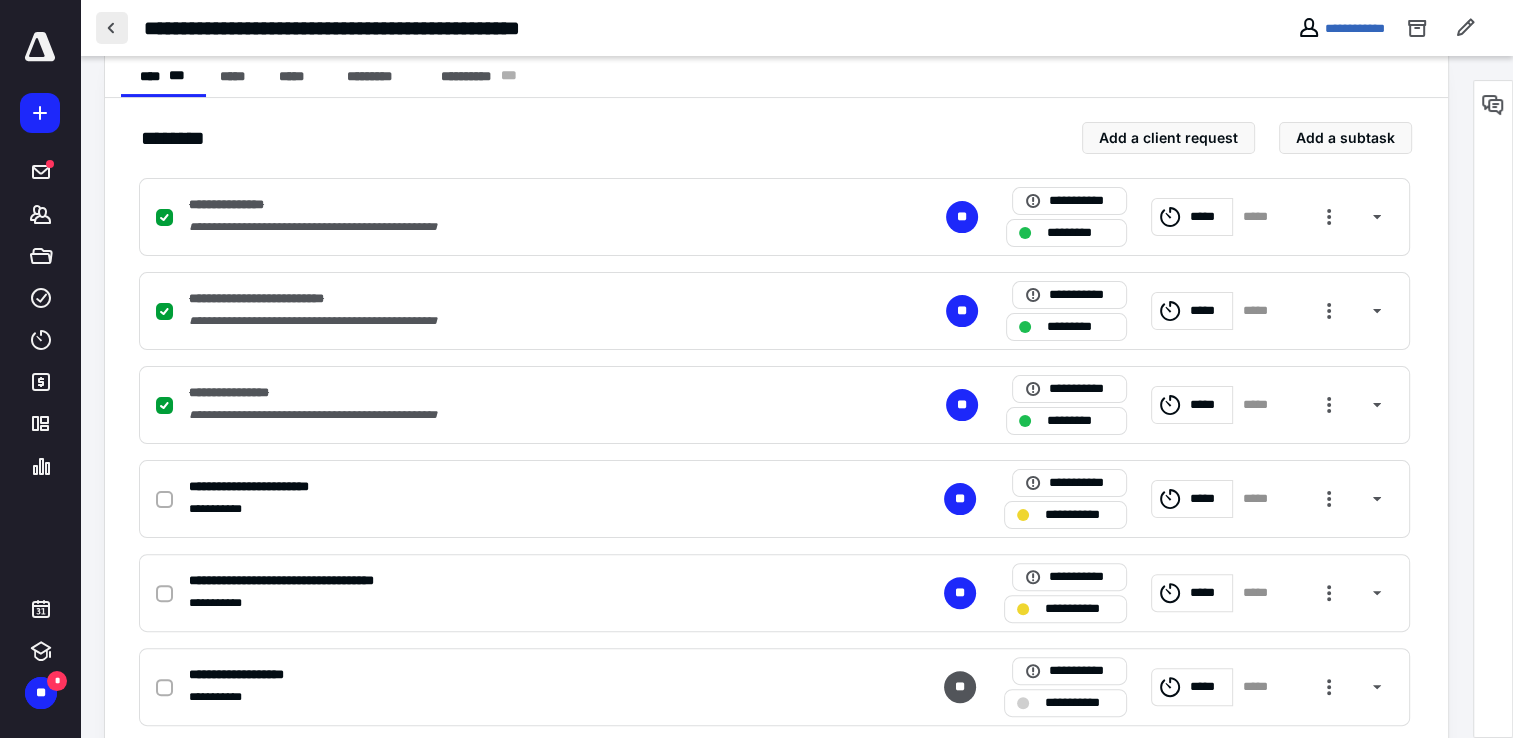 click at bounding box center [112, 28] 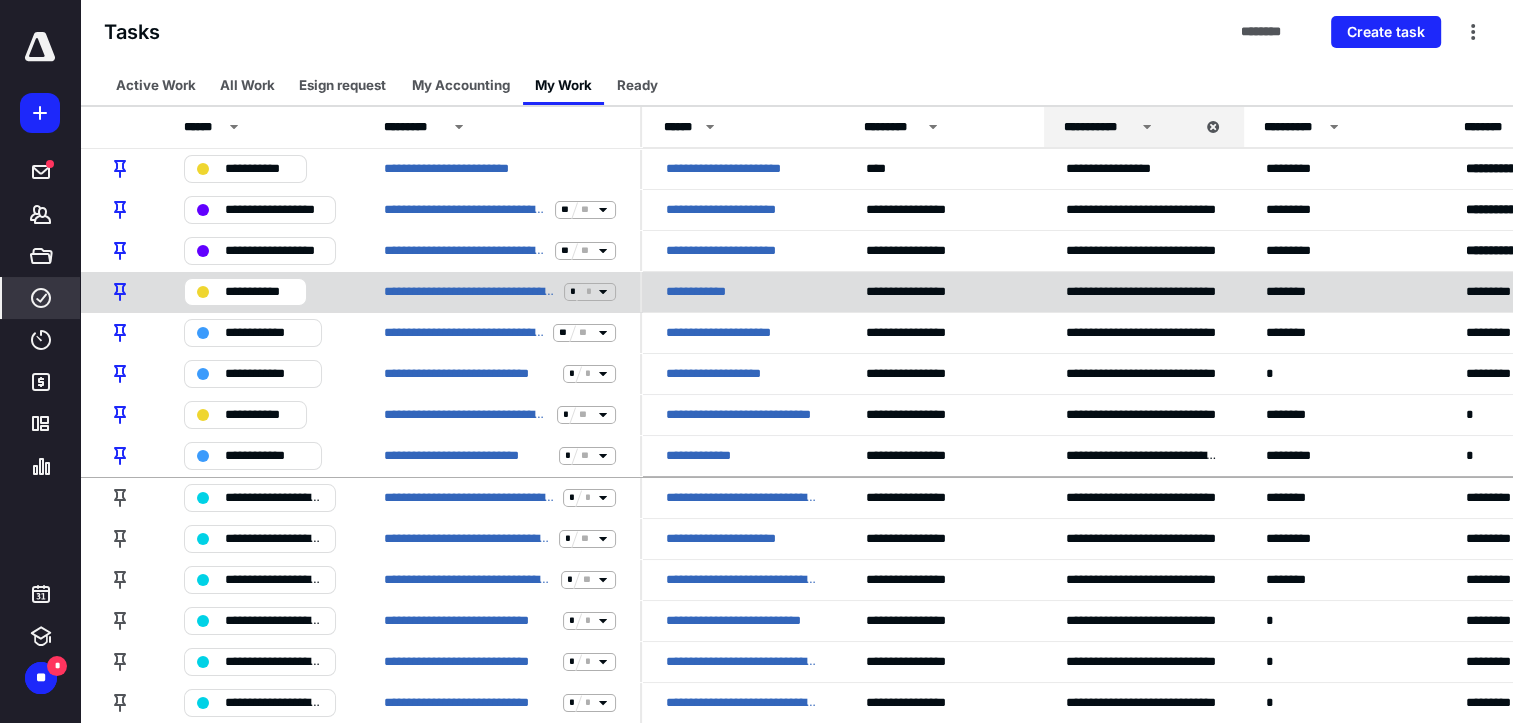 click on "**********" at bounding box center (707, 292) 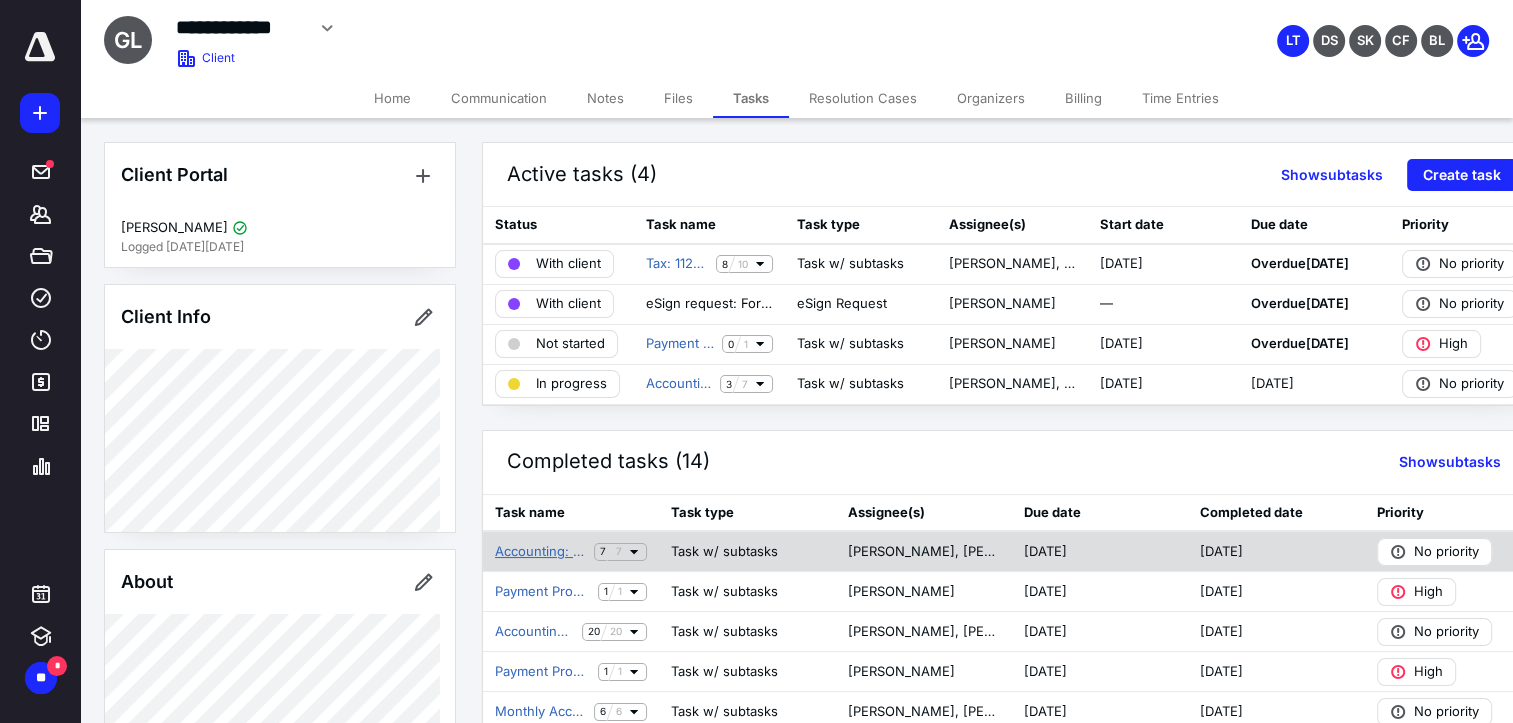 click on "Accounting: Monthly Accounts (Plan) - May 2025" at bounding box center (540, 552) 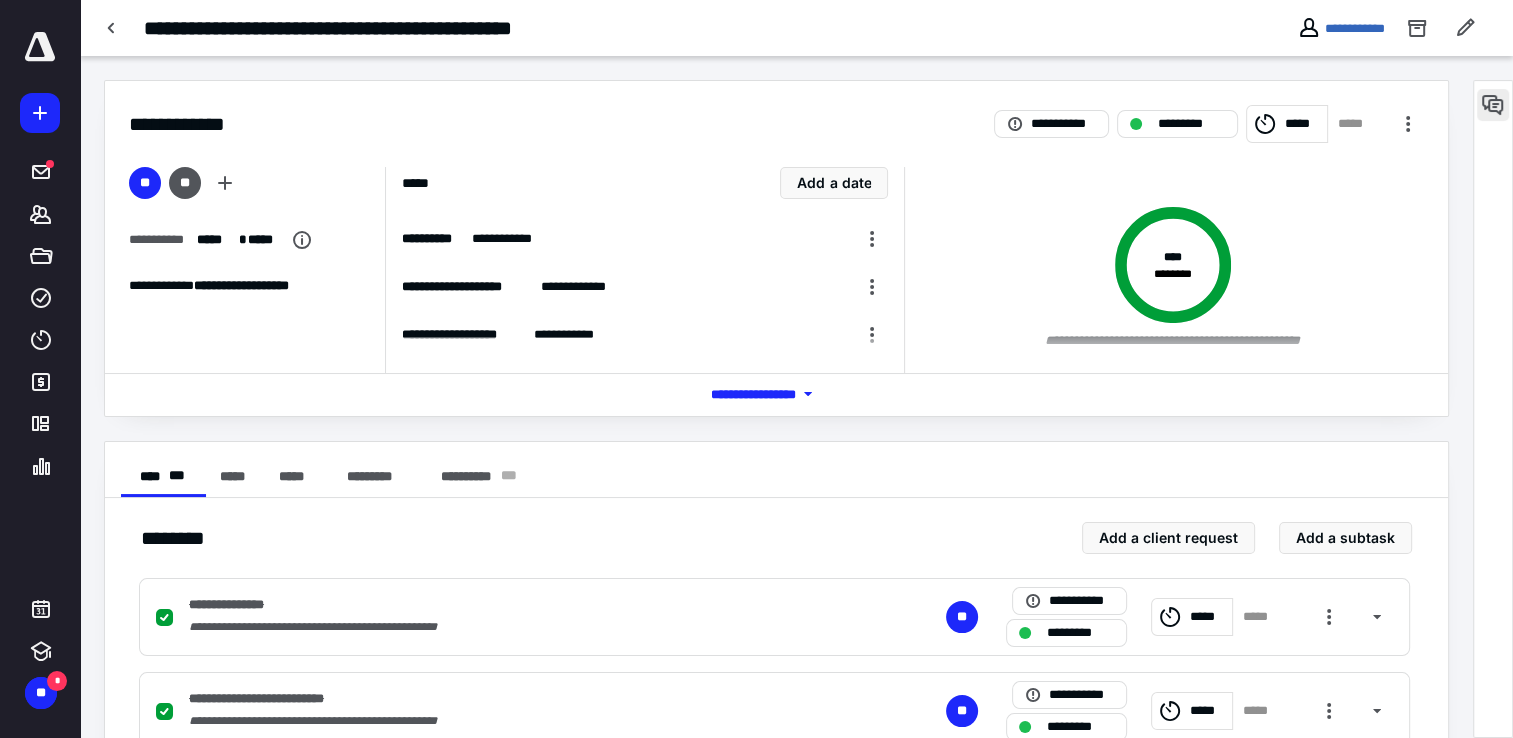 click at bounding box center [1493, 105] 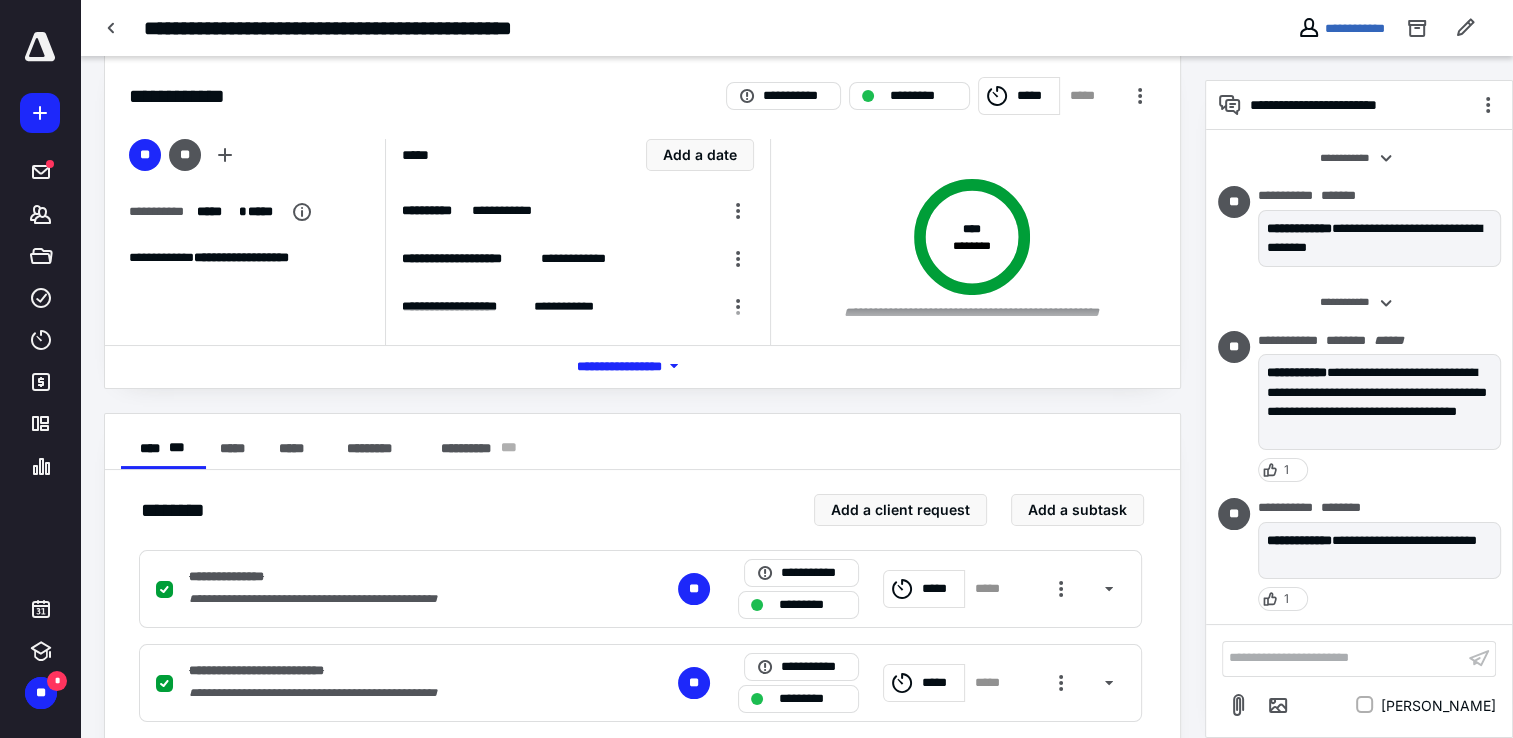 scroll, scrollTop: 0, scrollLeft: 0, axis: both 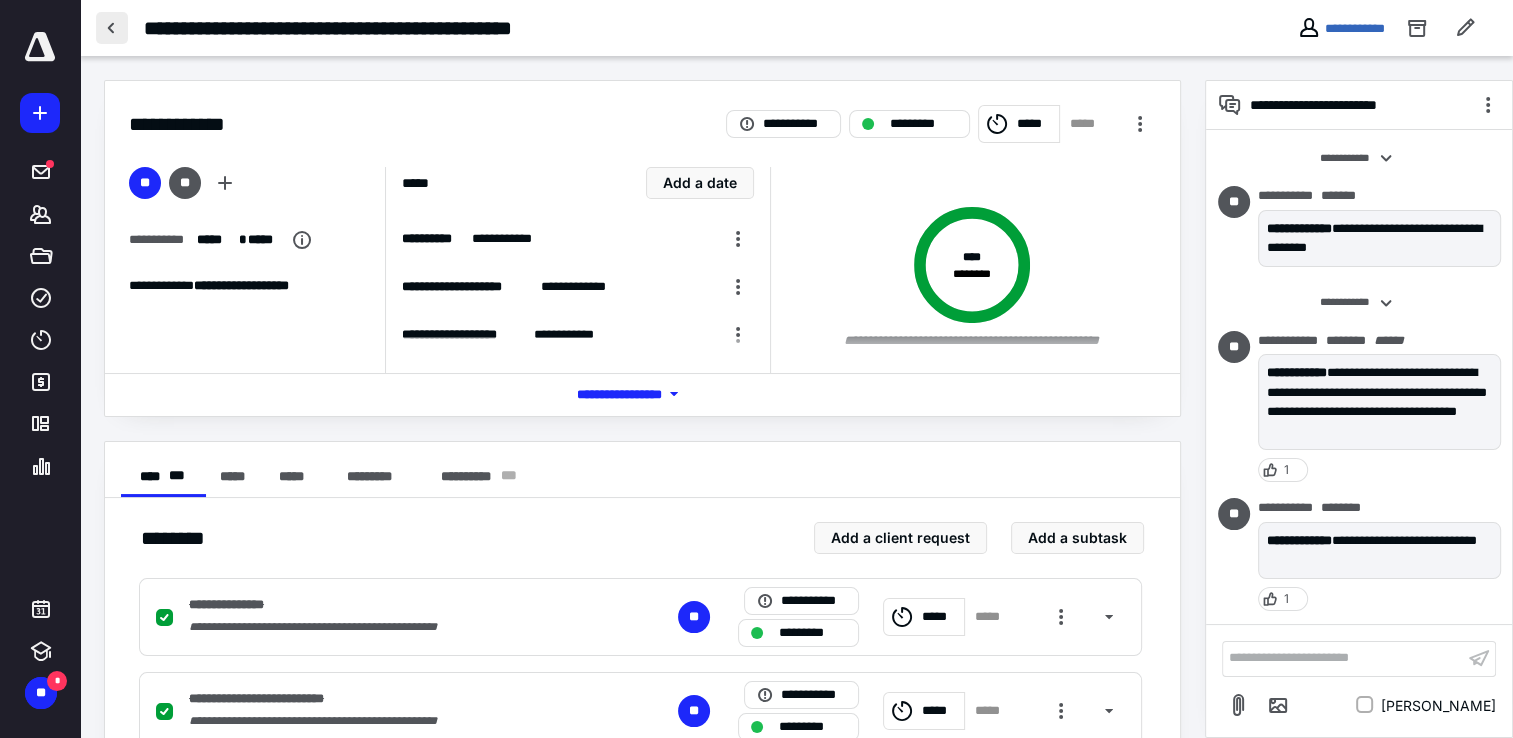 click at bounding box center [112, 28] 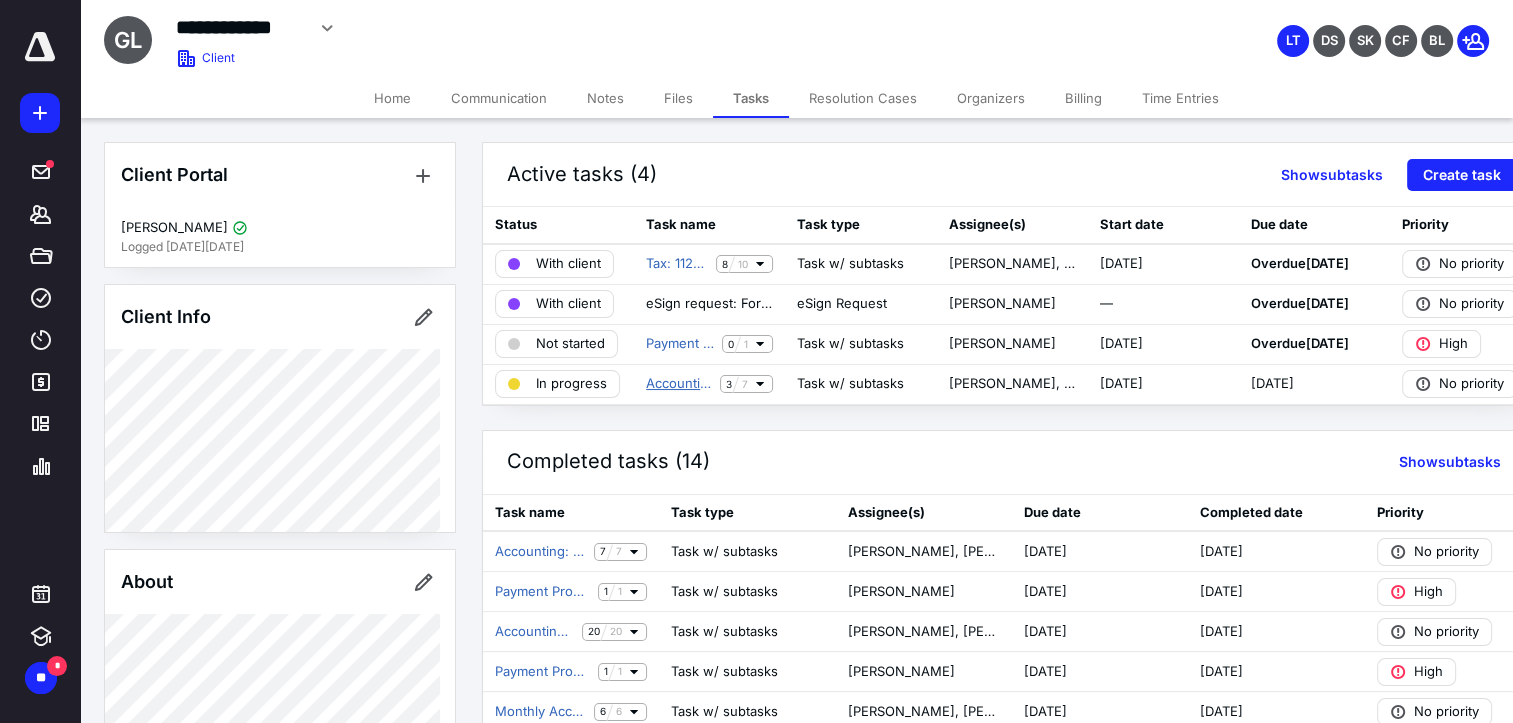 click on "Accounting: Monthly Accounts (Plan) - June 2025" at bounding box center [679, 384] 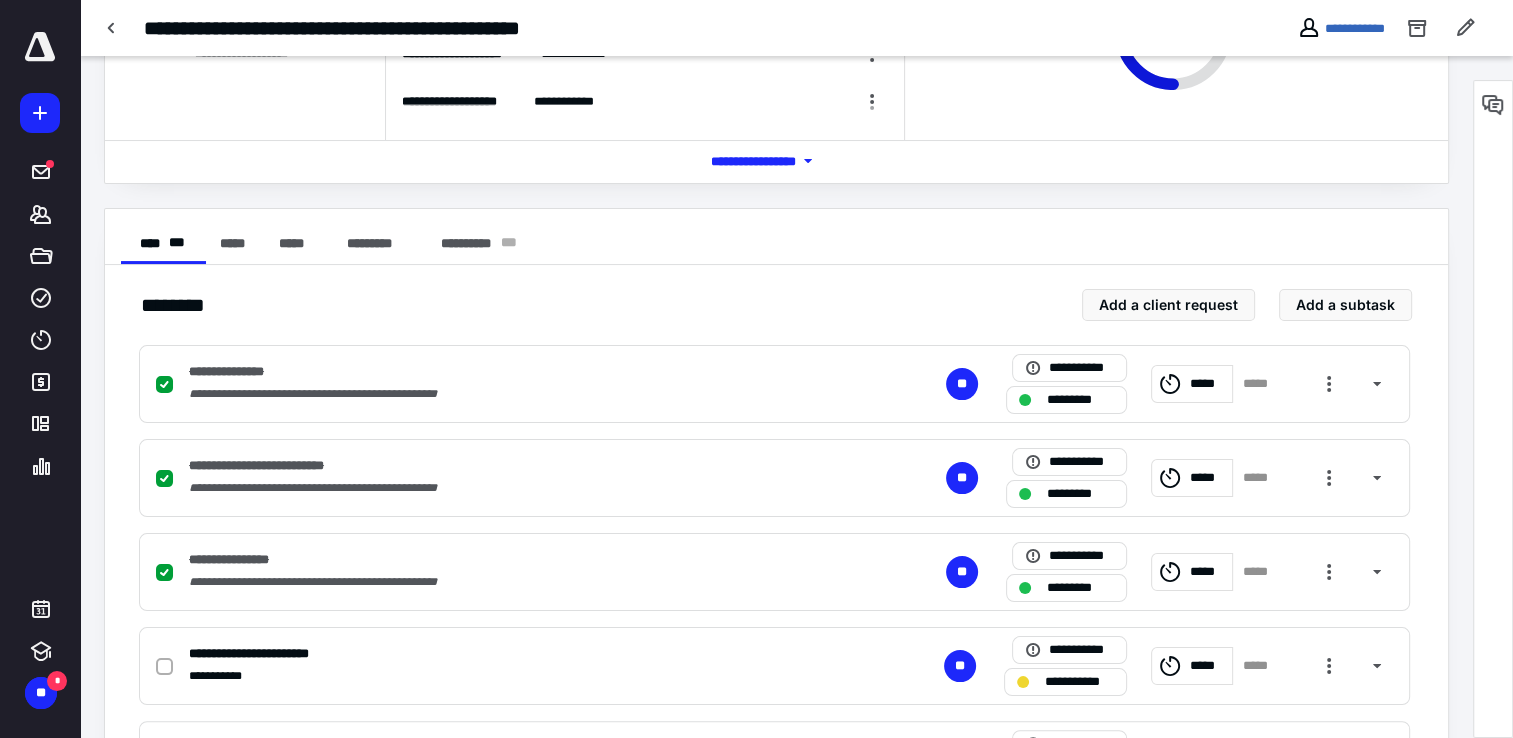 scroll, scrollTop: 530, scrollLeft: 0, axis: vertical 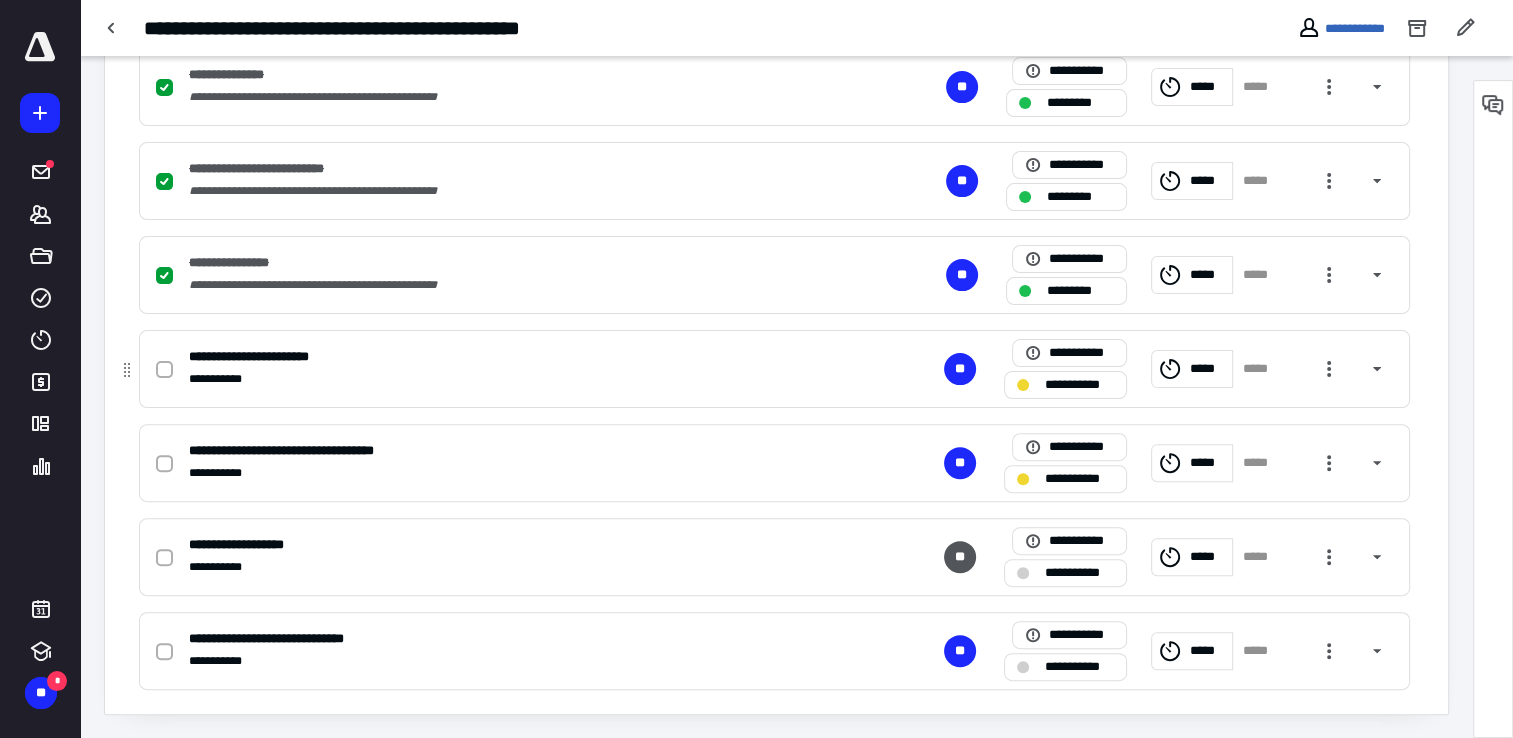 click 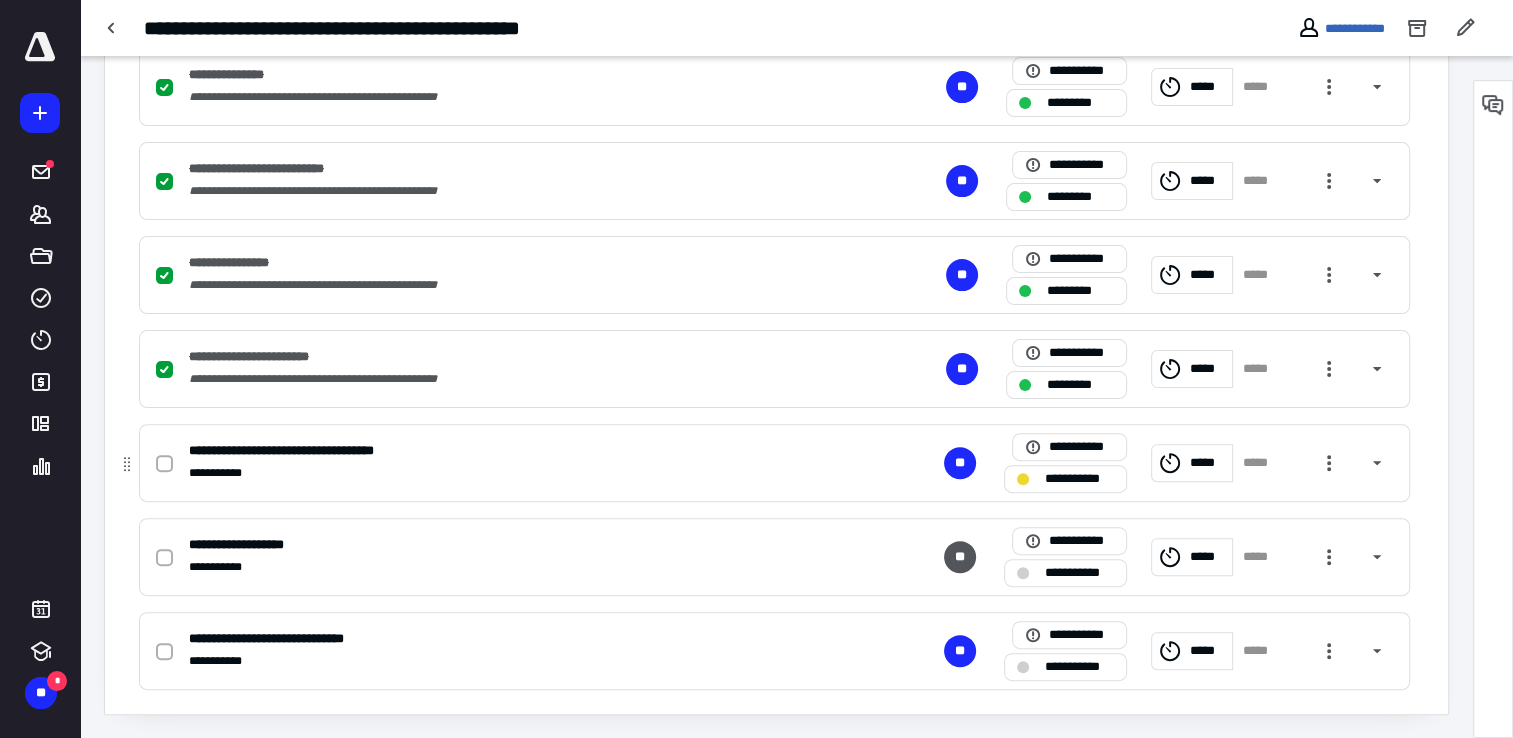 click 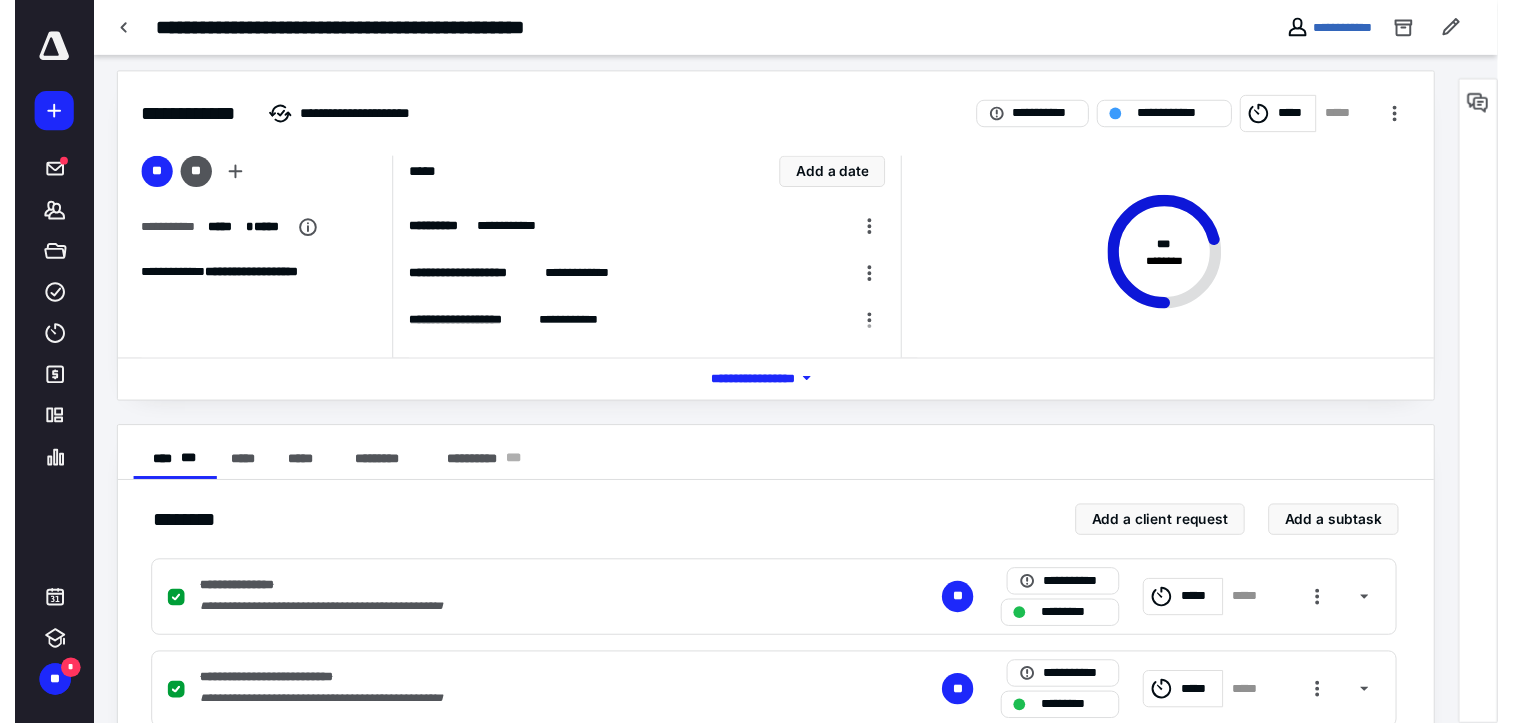 scroll, scrollTop: 0, scrollLeft: 0, axis: both 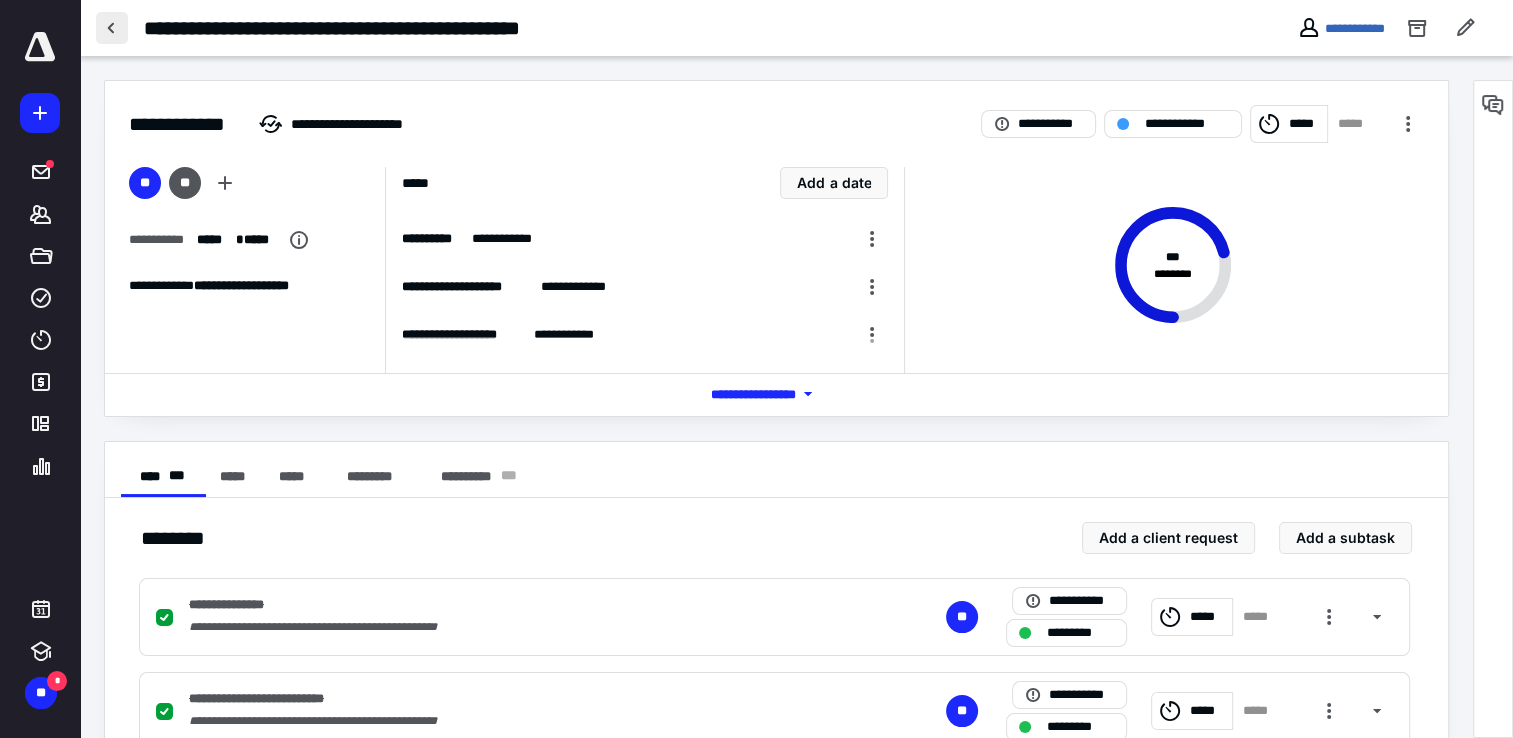 click at bounding box center (112, 28) 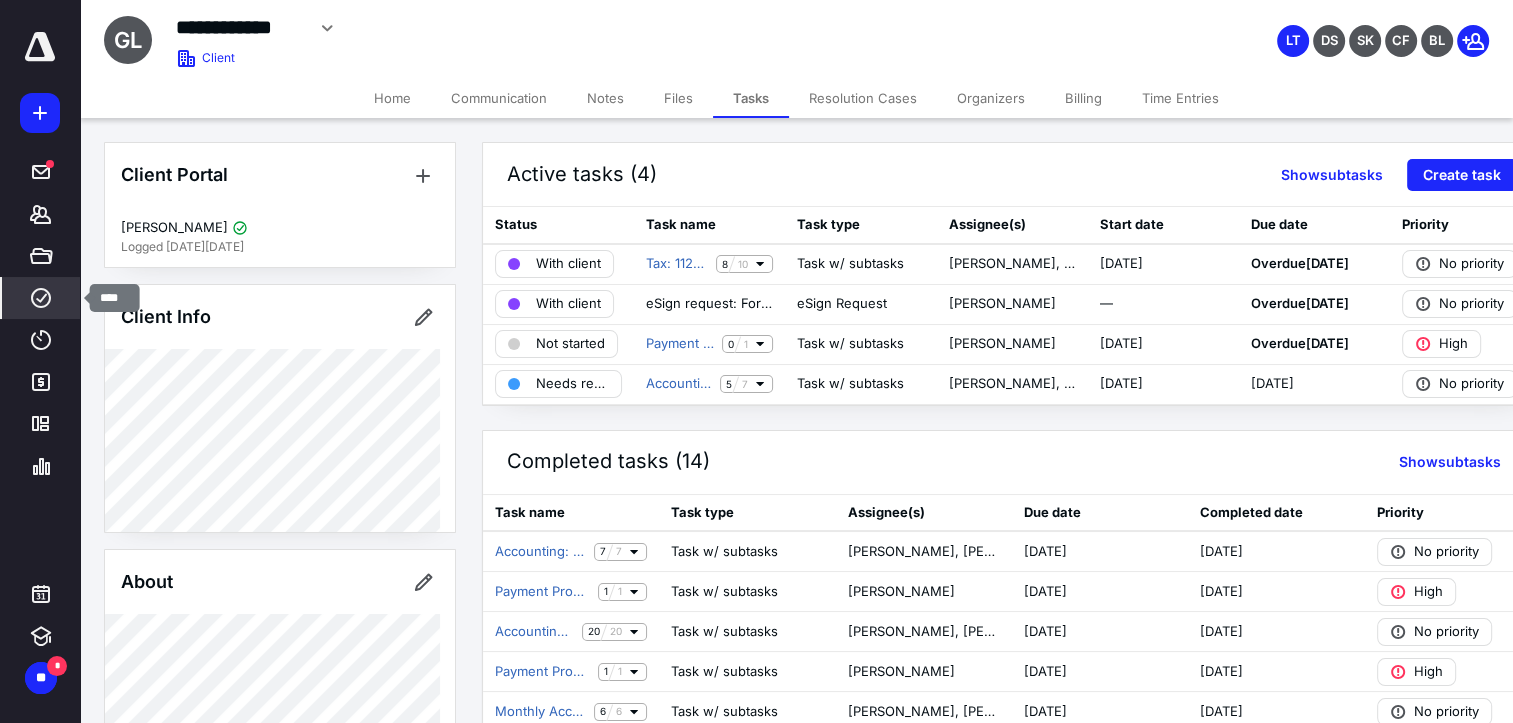 click 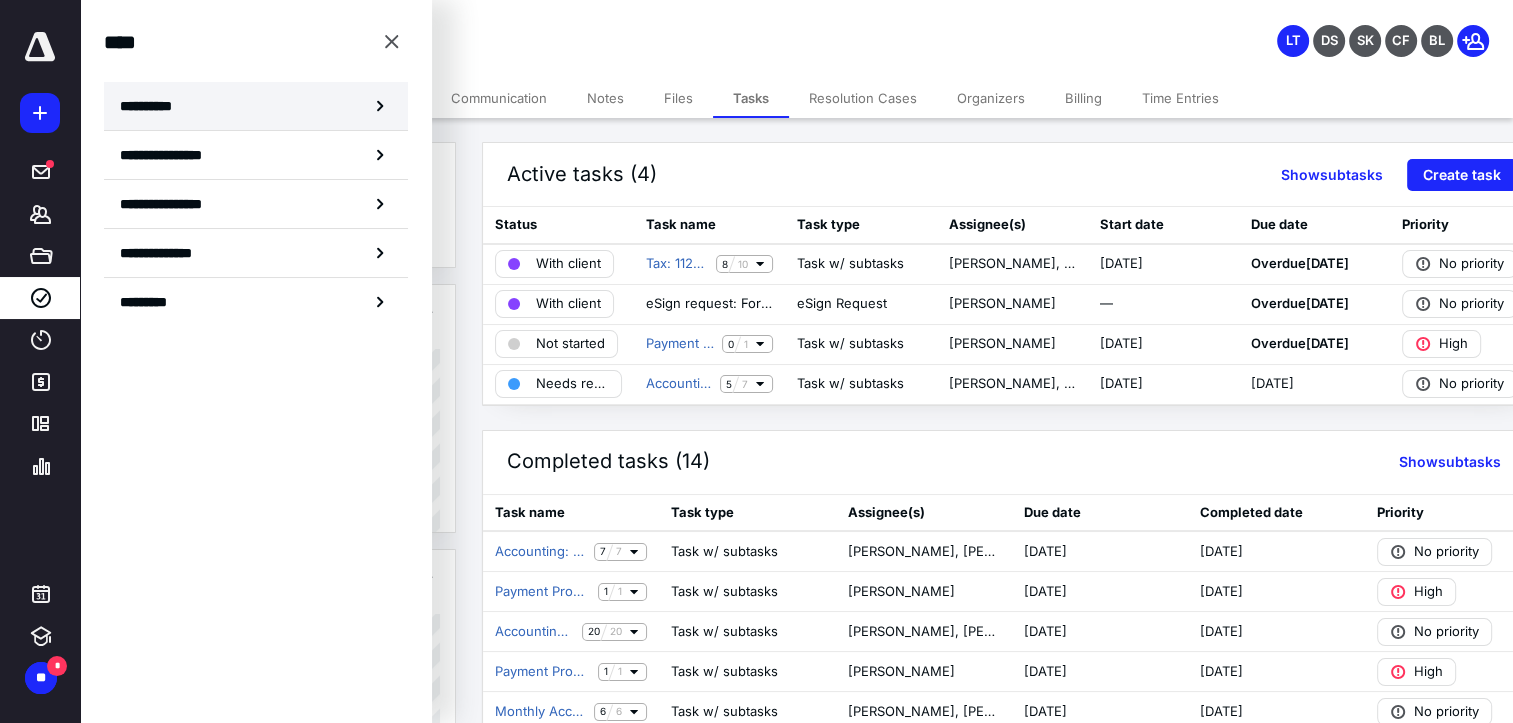 click on "**********" at bounding box center (256, 106) 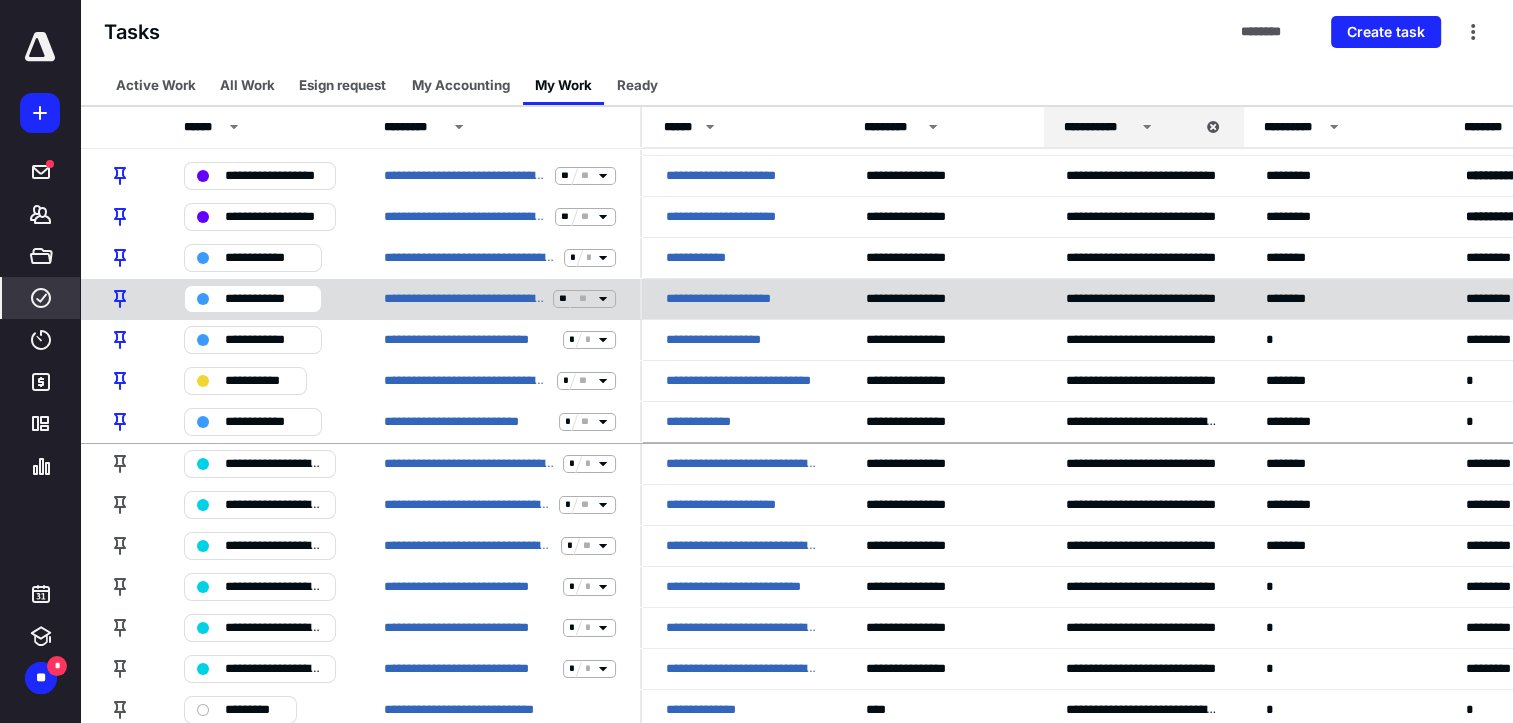 scroll, scrollTop: 62, scrollLeft: 0, axis: vertical 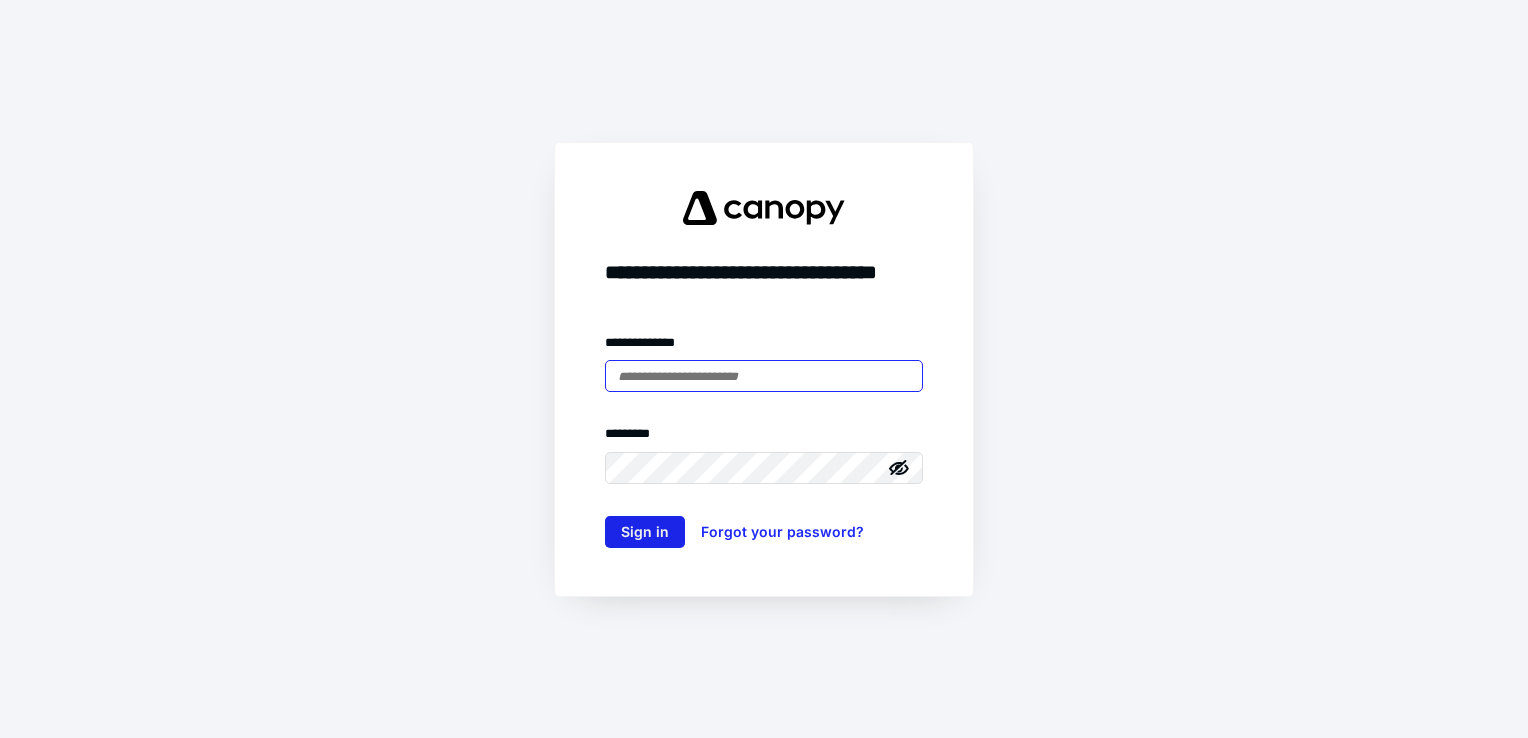 type on "**********" 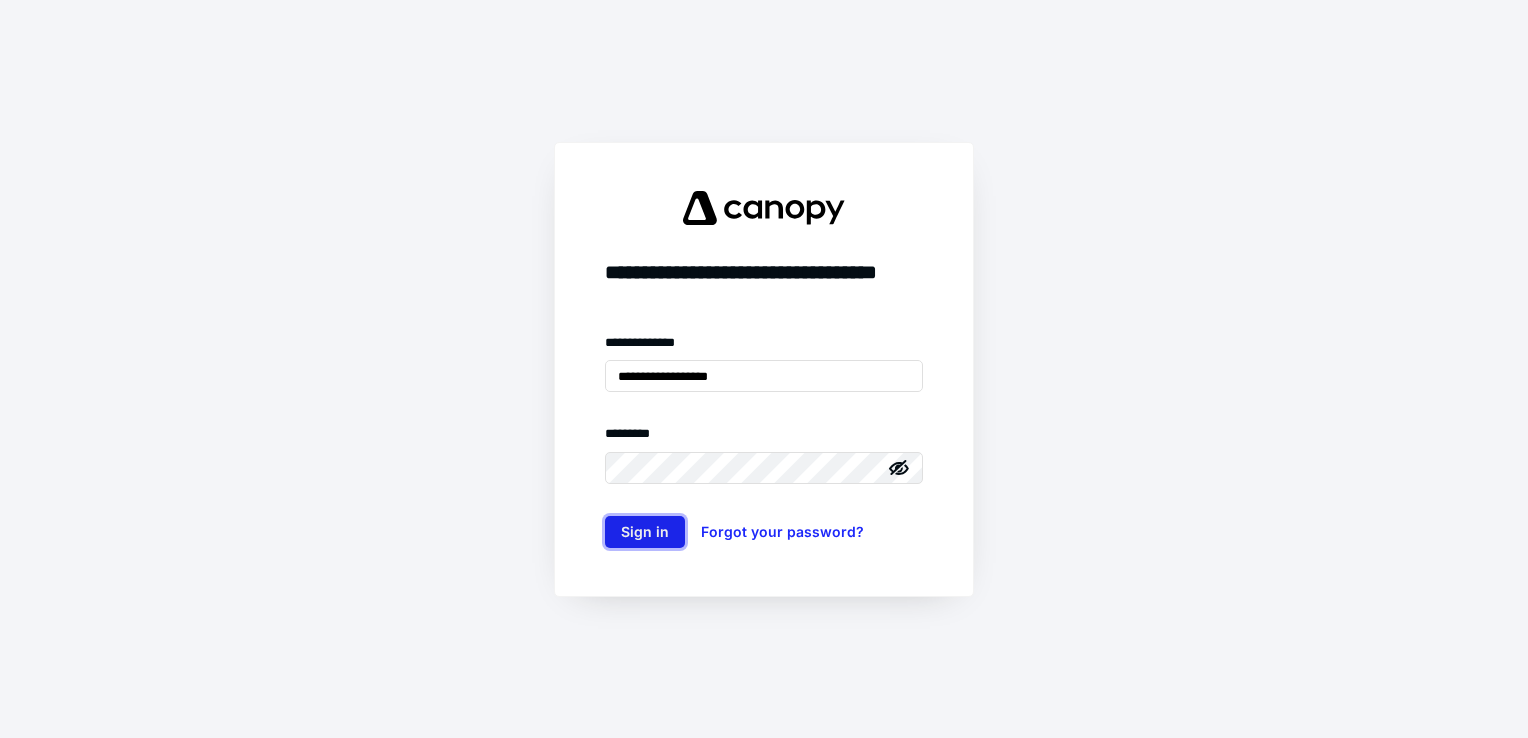 click on "Sign in" at bounding box center [645, 532] 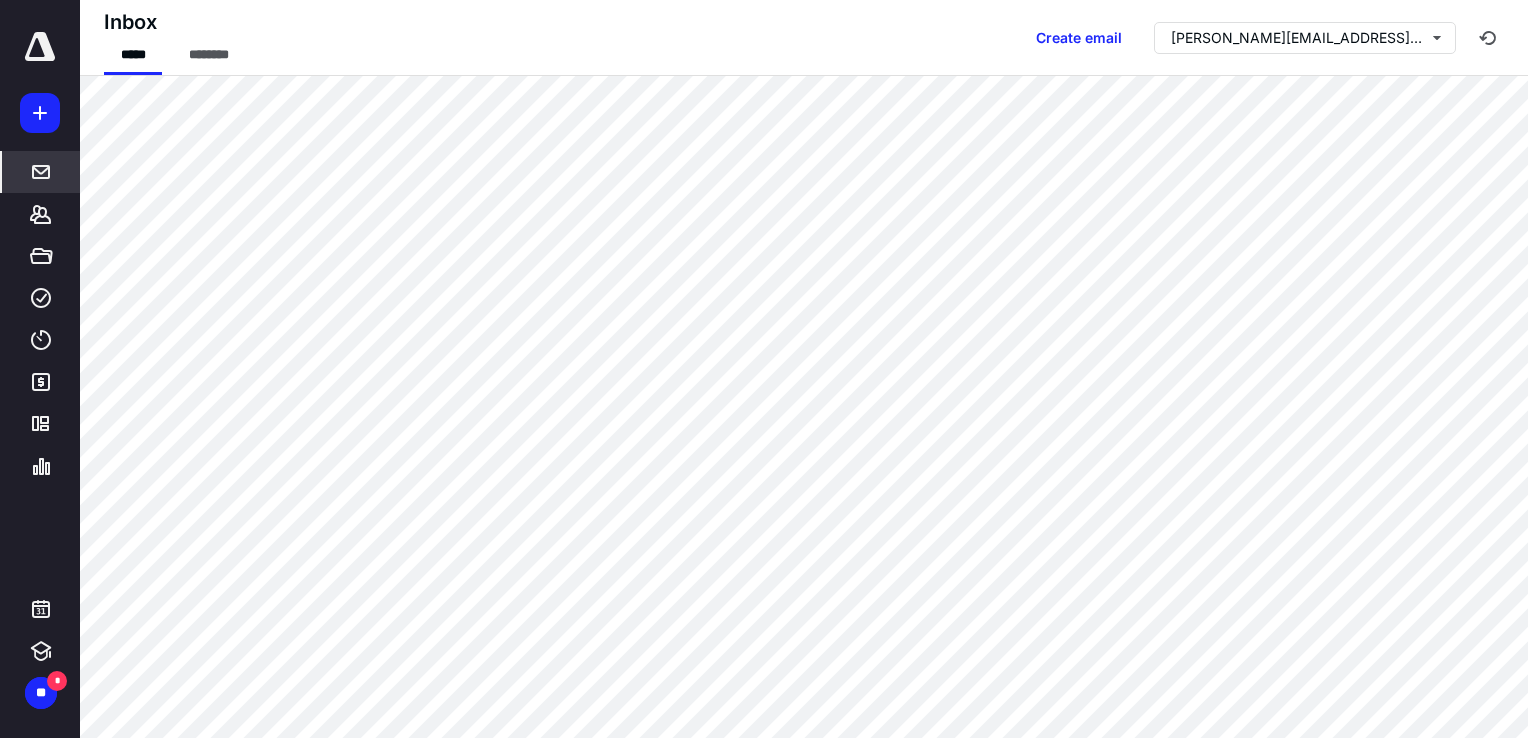scroll, scrollTop: 0, scrollLeft: 0, axis: both 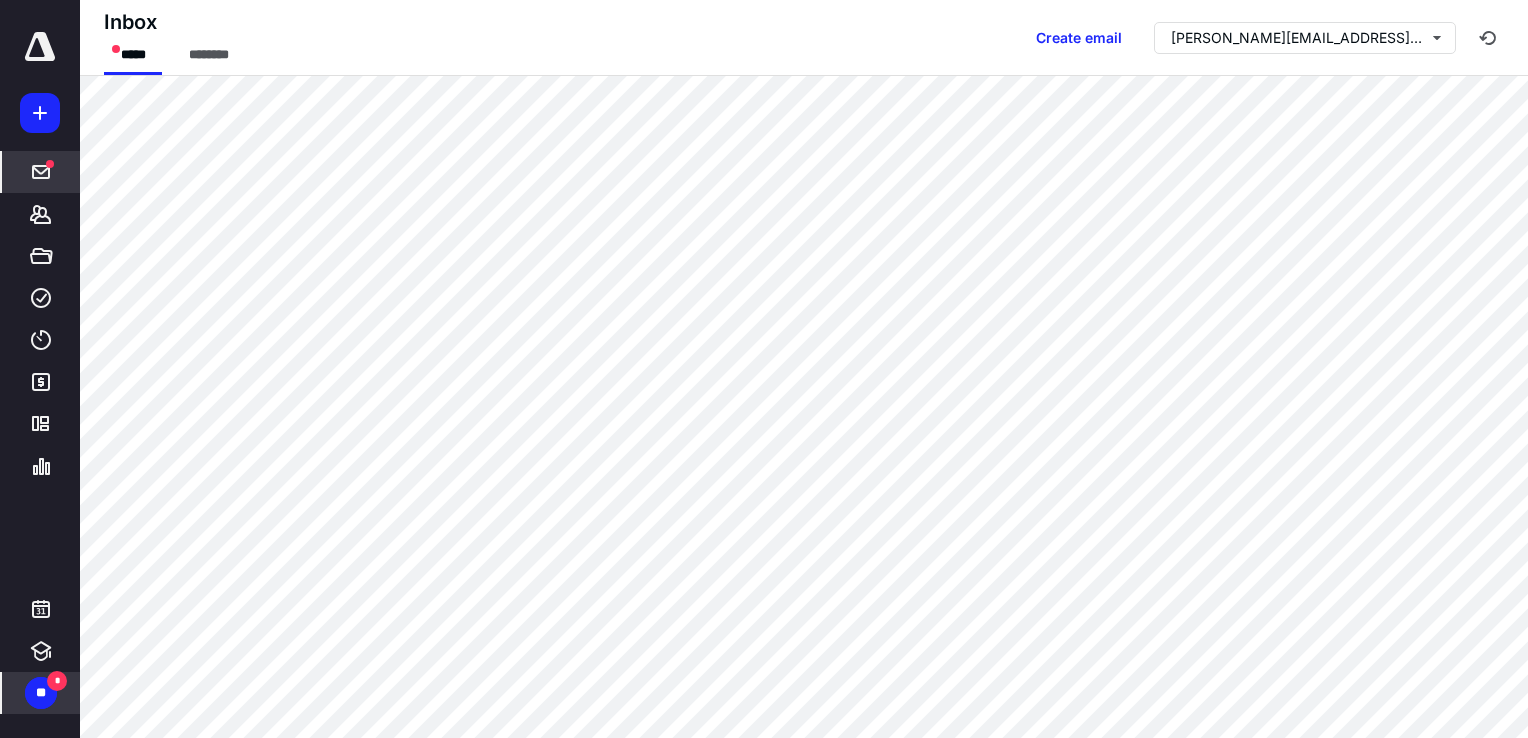 click on "*" at bounding box center [57, 681] 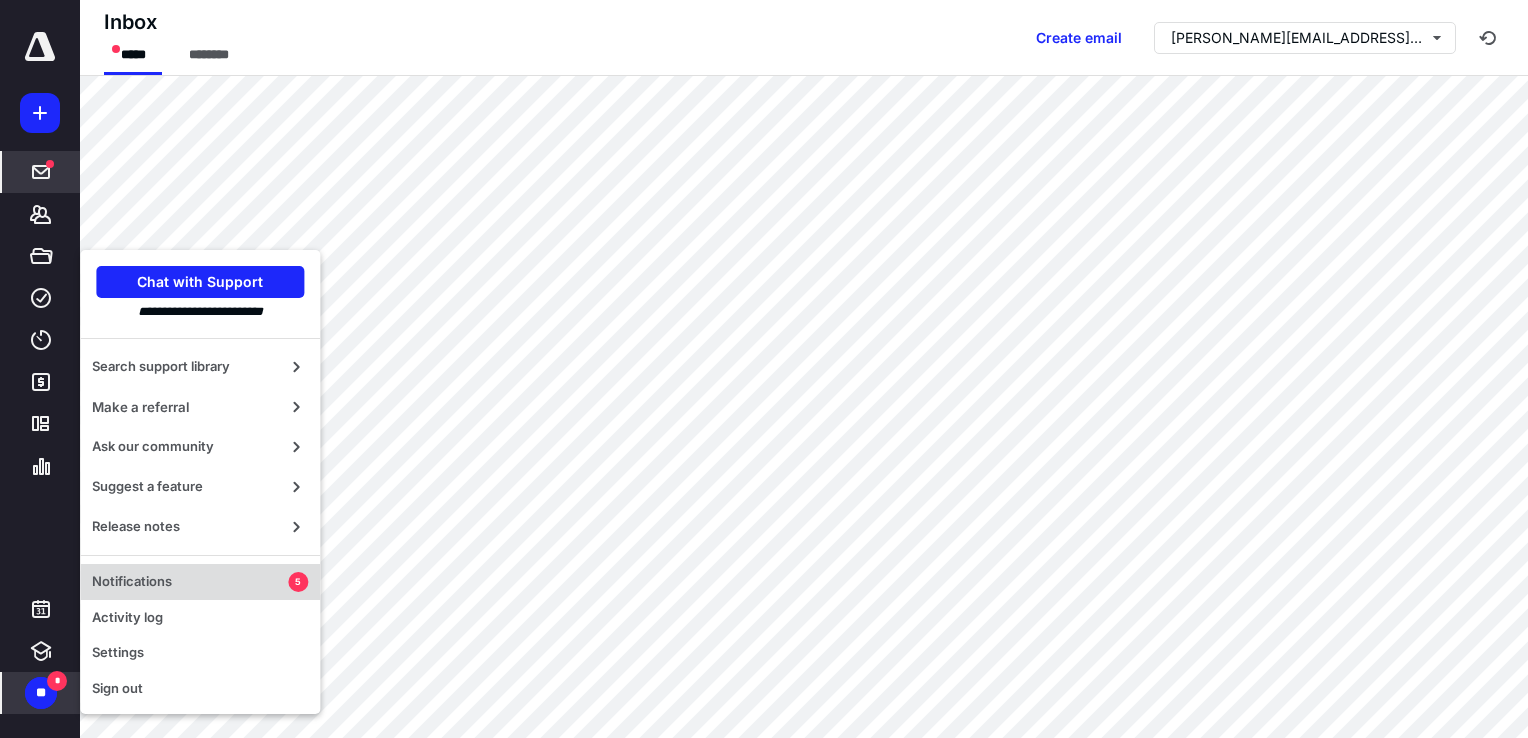 click on "Notifications" at bounding box center [190, 582] 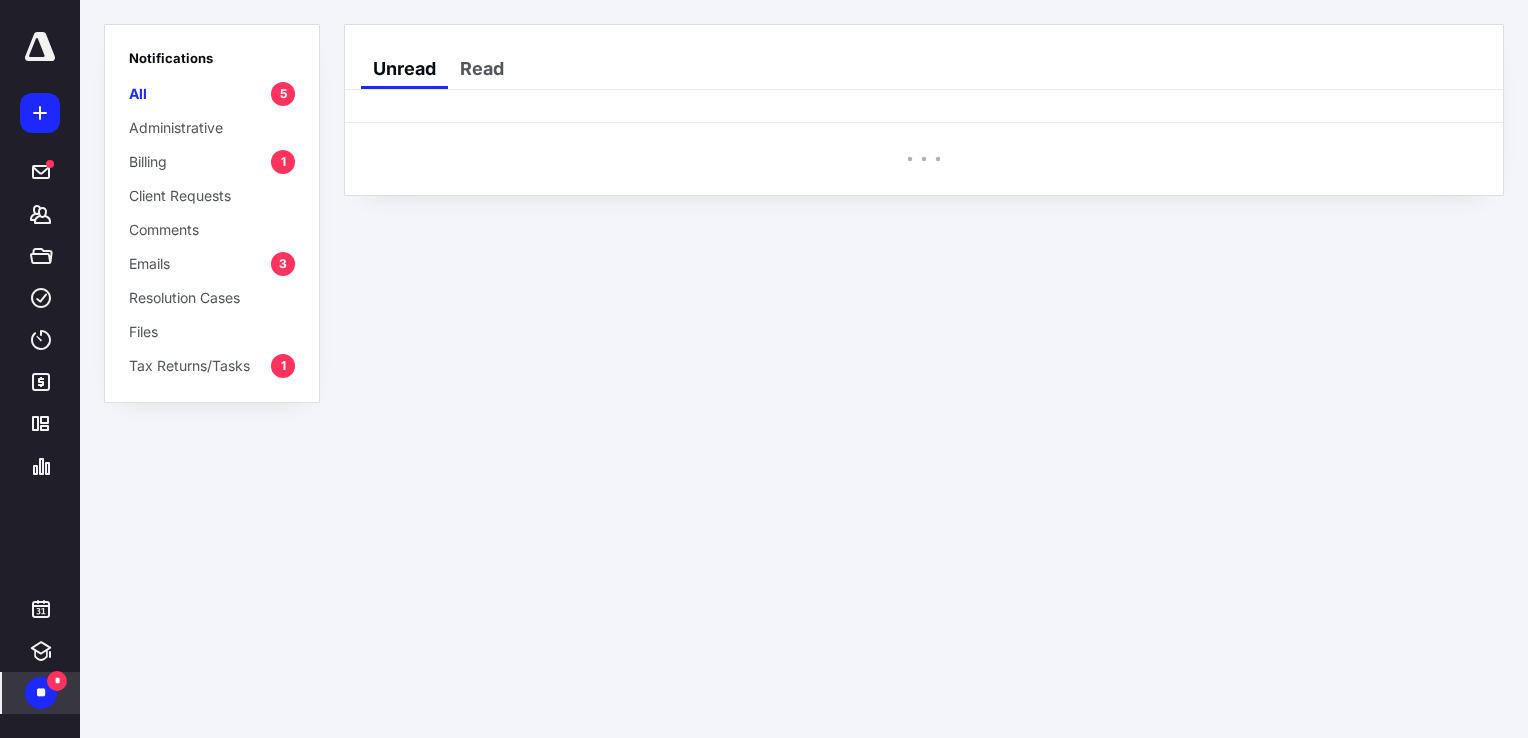 click on "All 5" at bounding box center (212, 93) 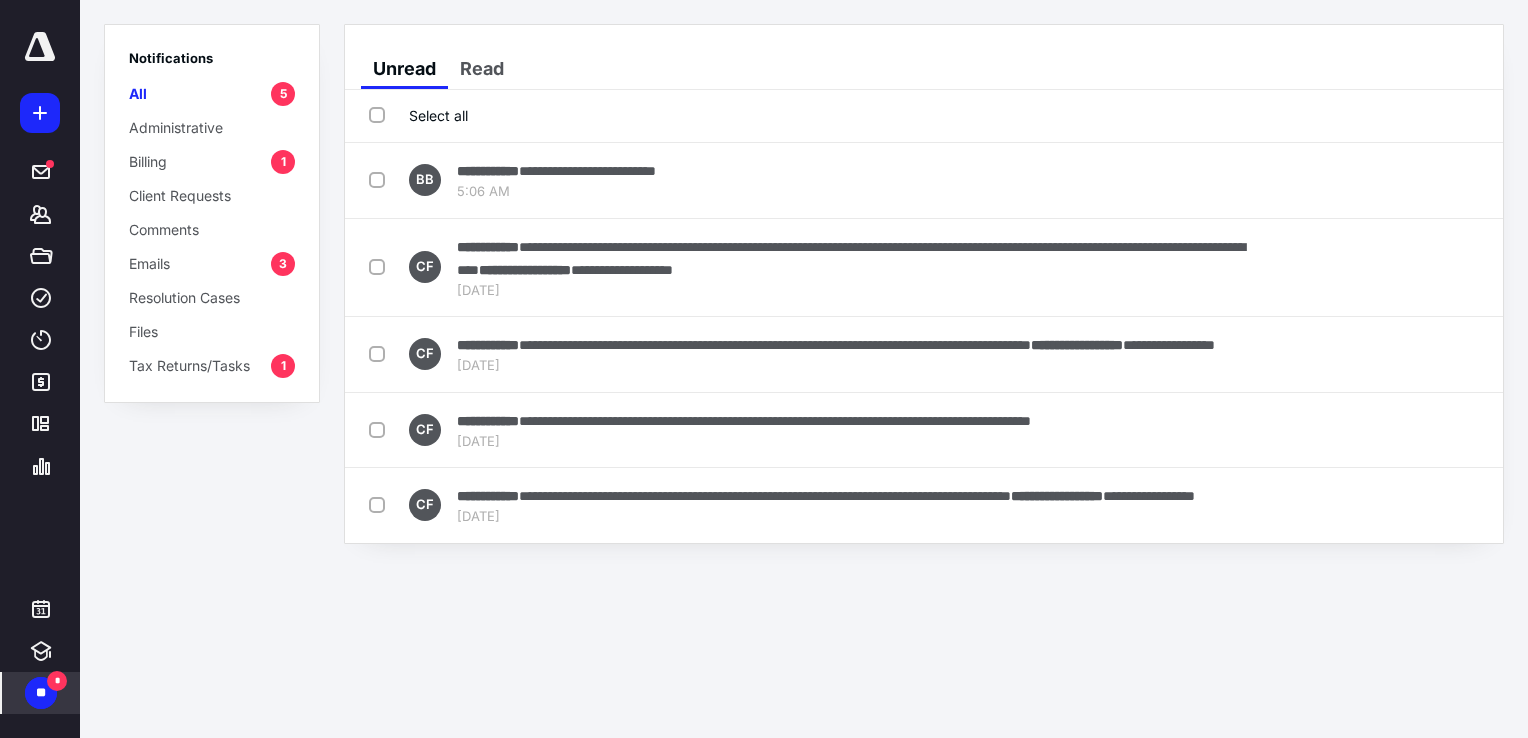 click on "Select all" at bounding box center [418, 115] 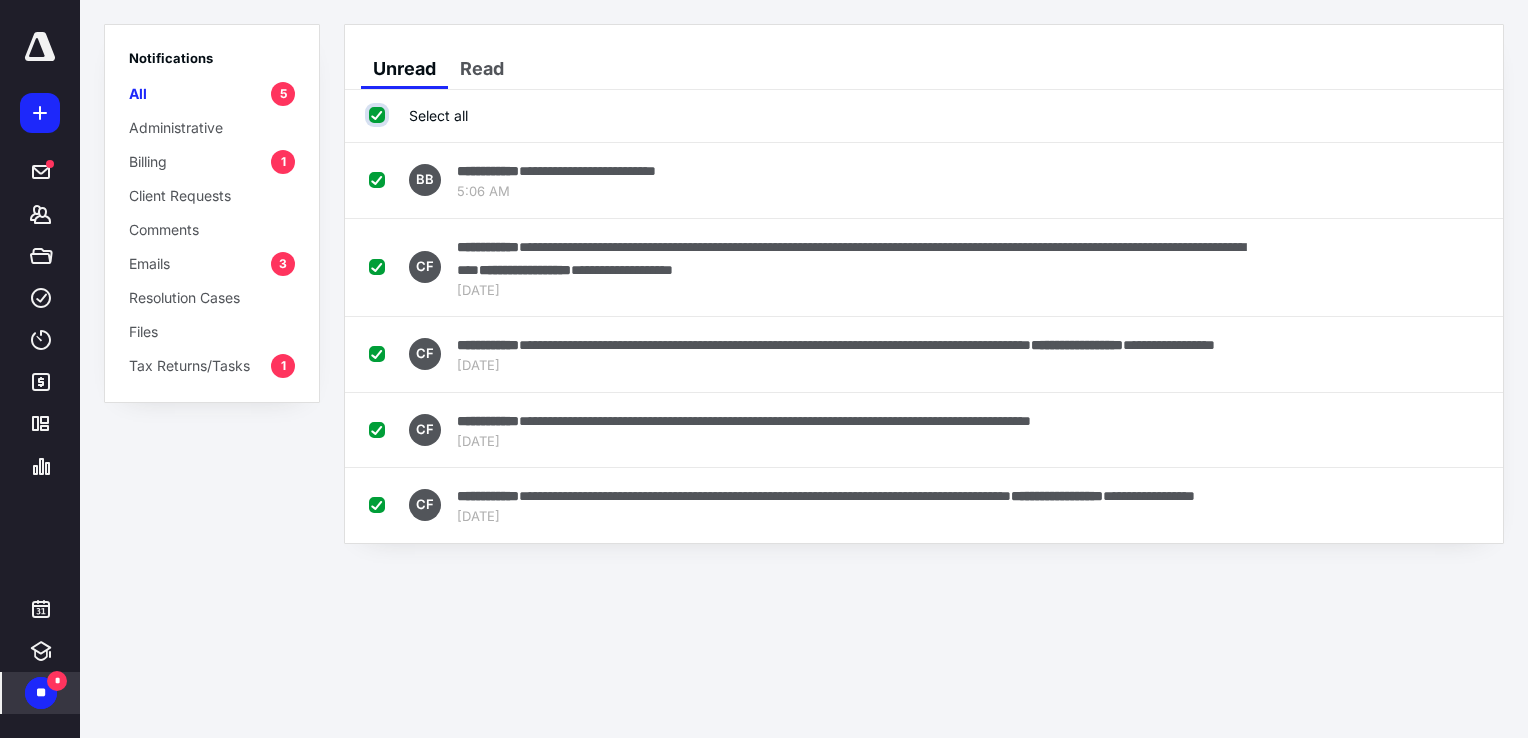 checkbox on "true" 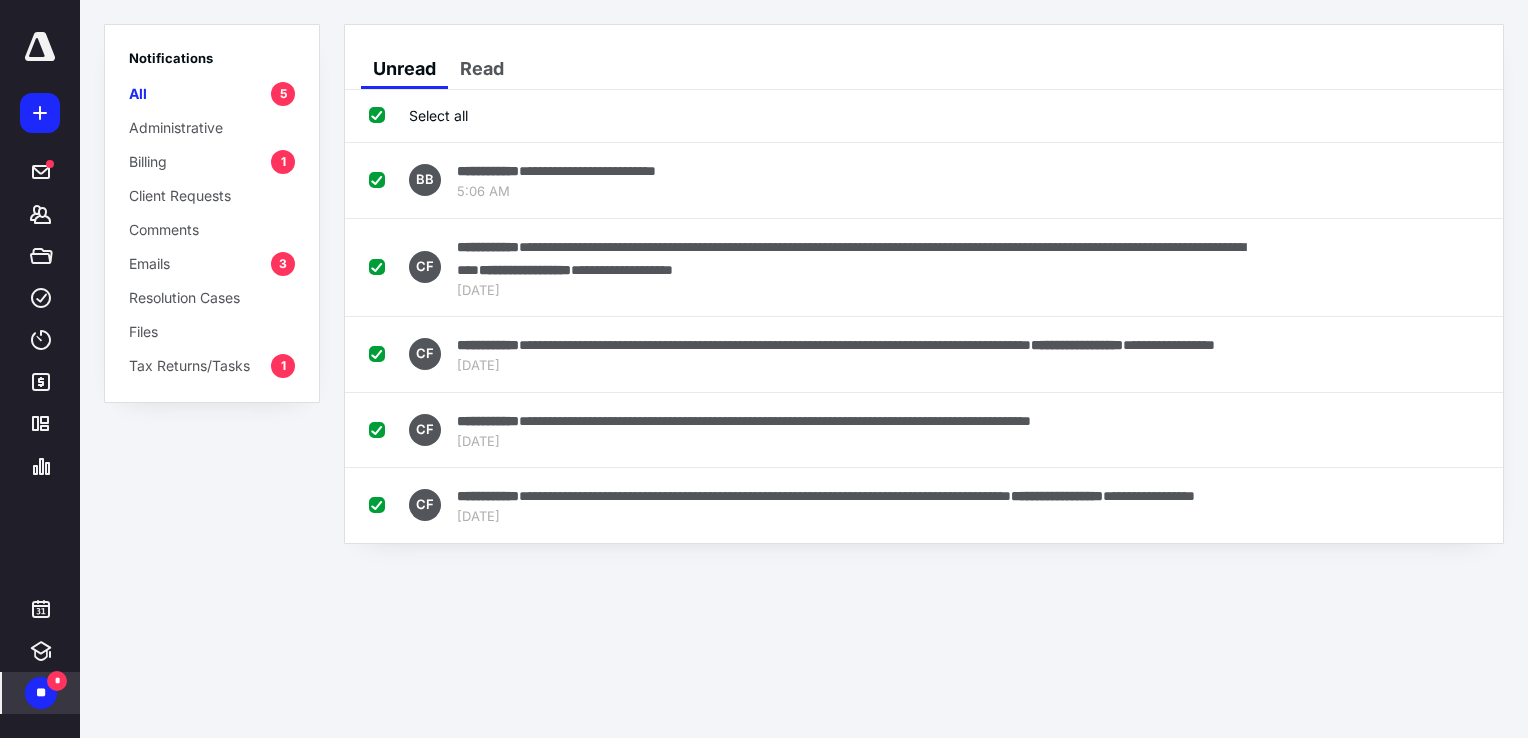click on "Select all" at bounding box center [418, 115] 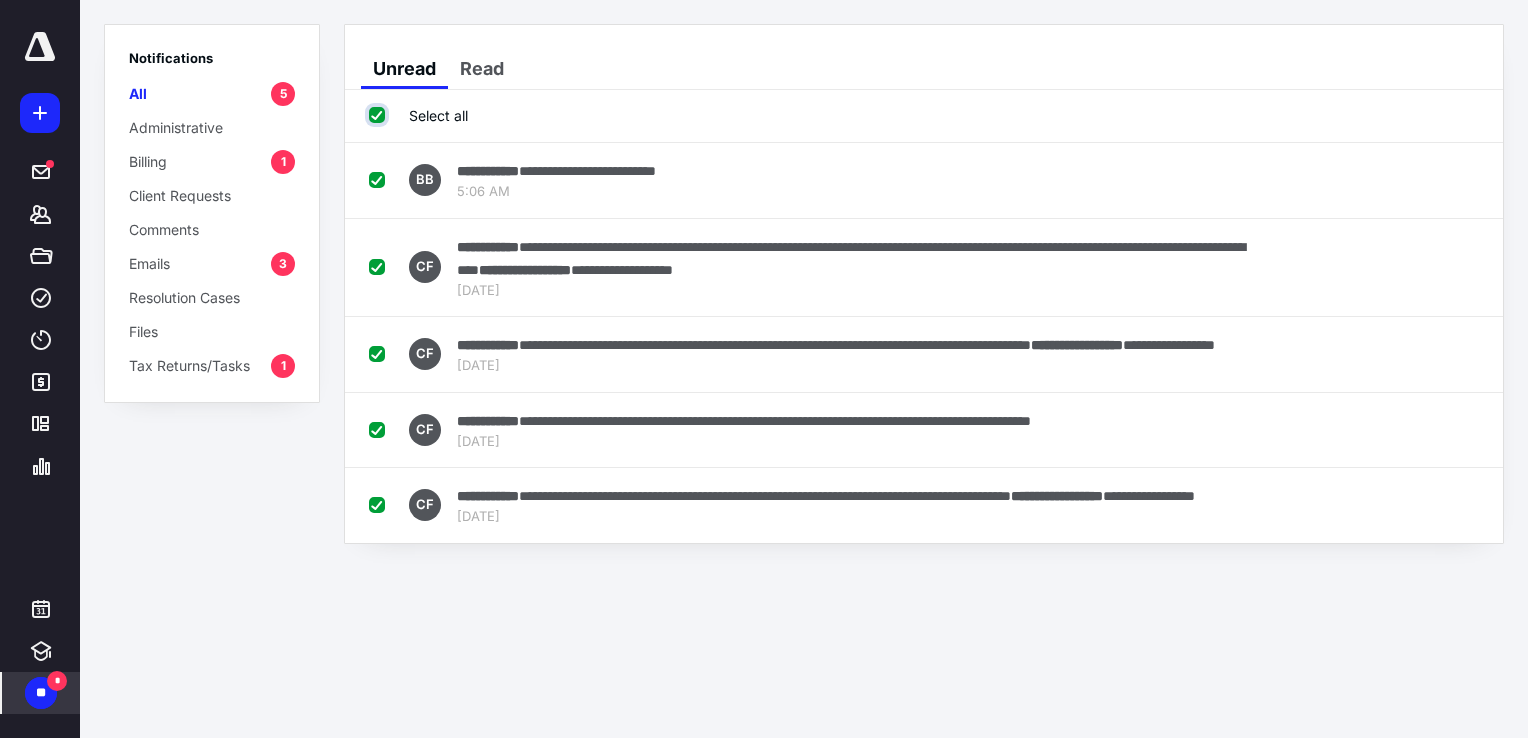click on "Select all" at bounding box center (379, 115) 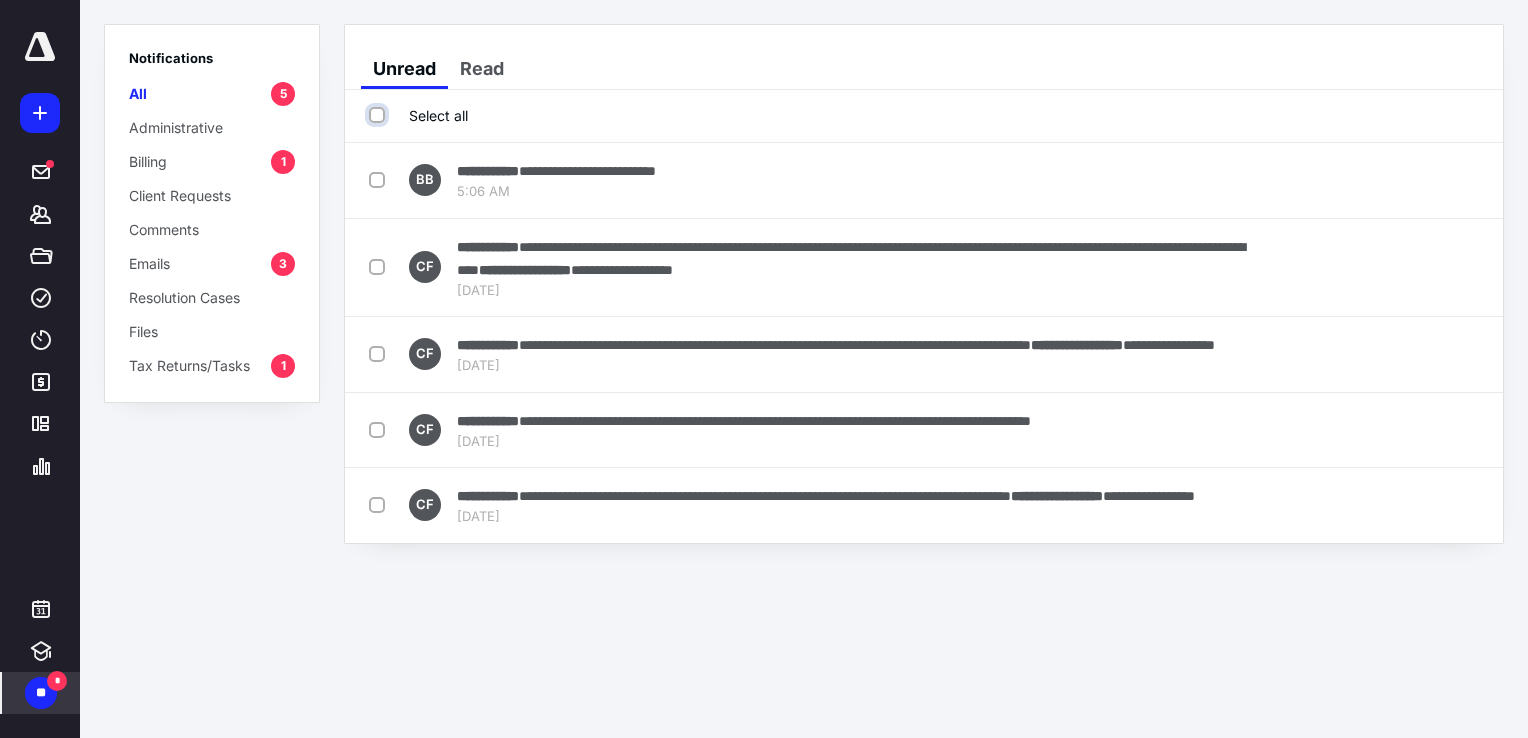 checkbox on "false" 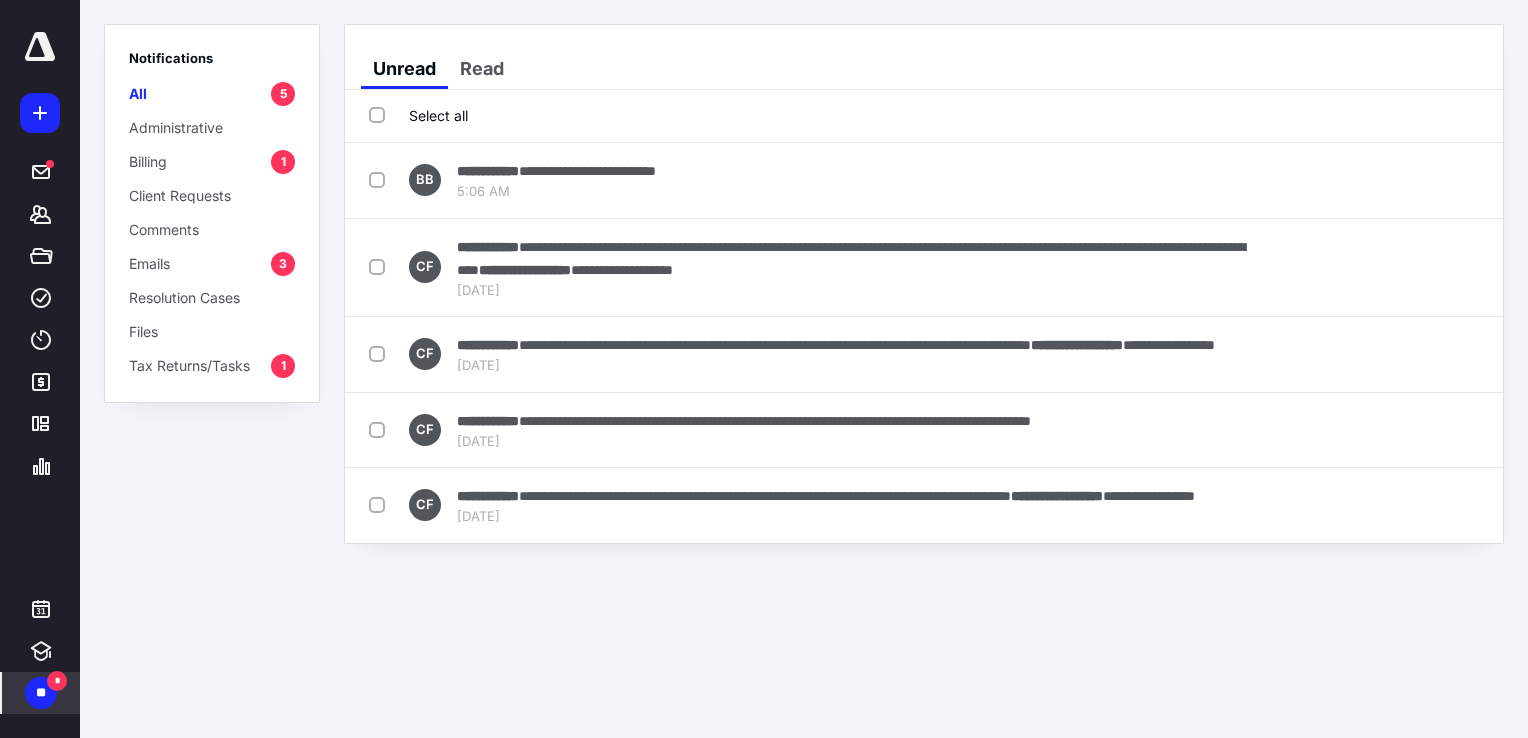 click on "Select all" at bounding box center (418, 115) 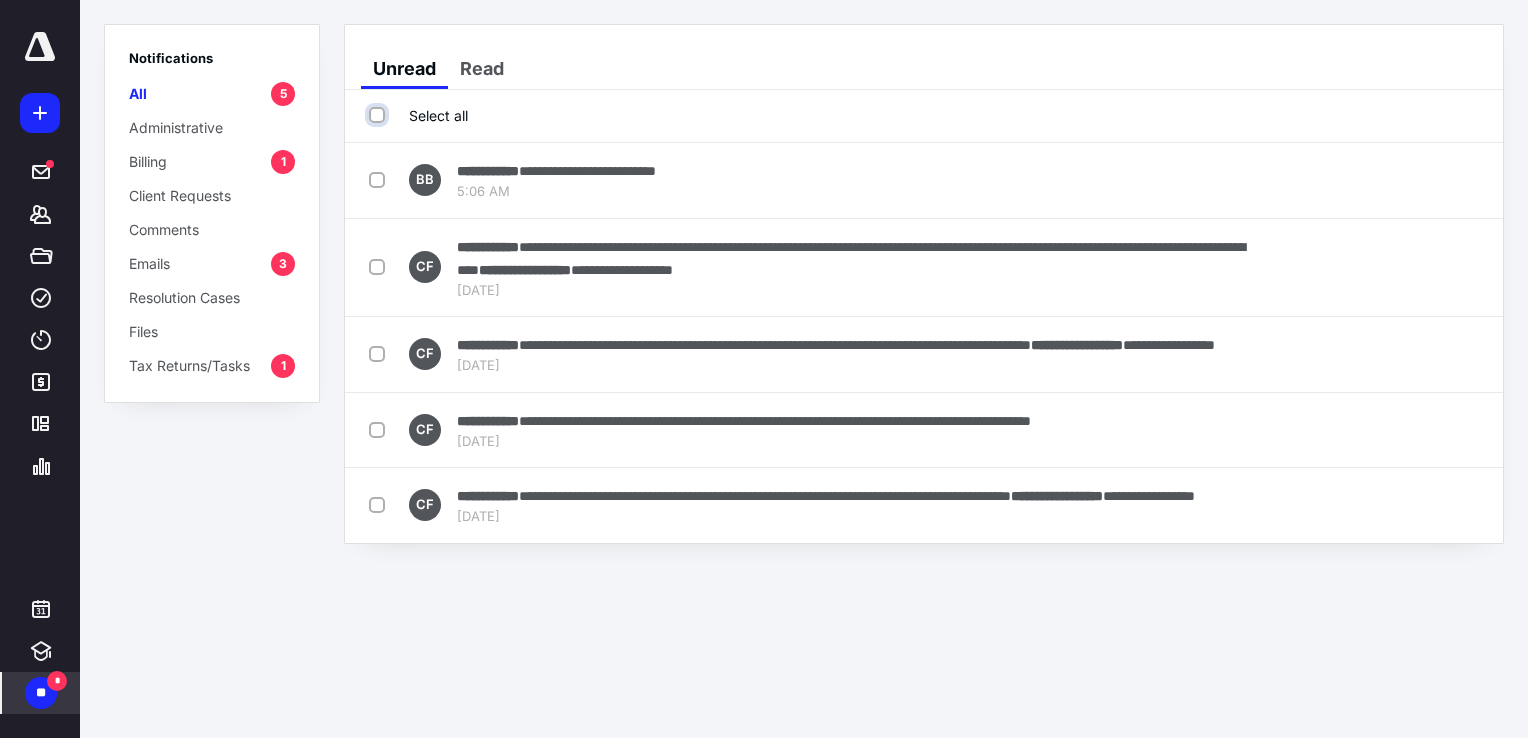 click on "Select all" at bounding box center [379, 115] 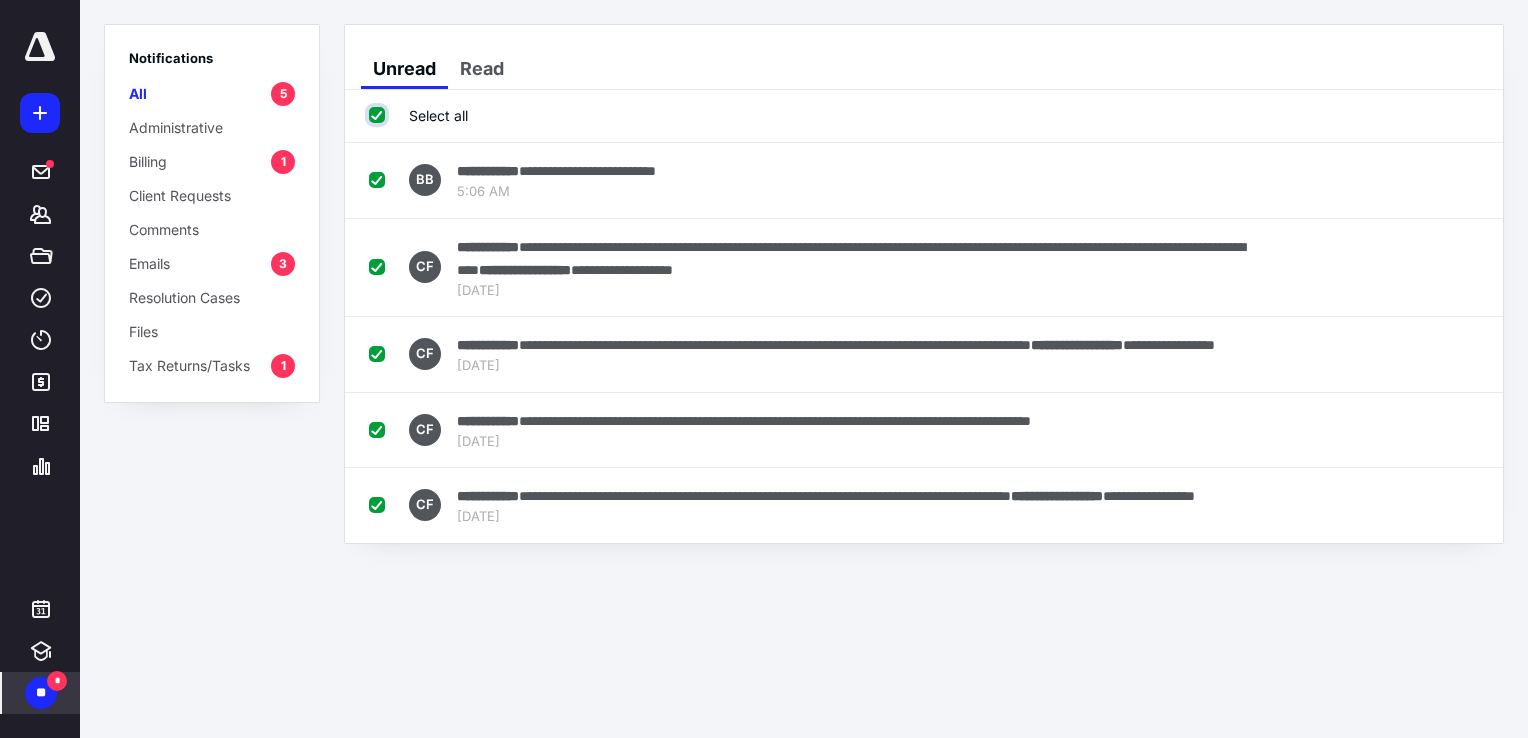 checkbox on "true" 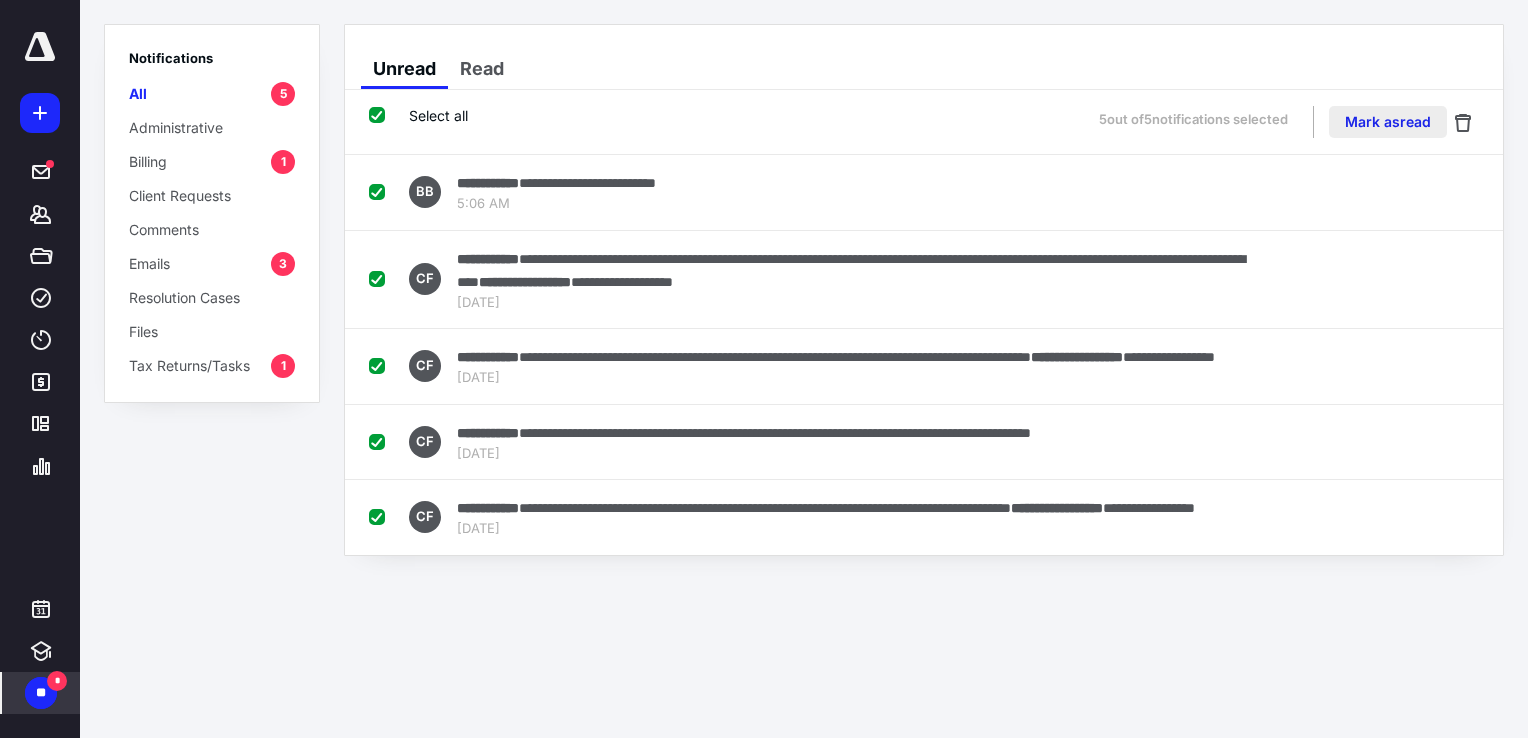 click on "Mark as  read" at bounding box center [1388, 122] 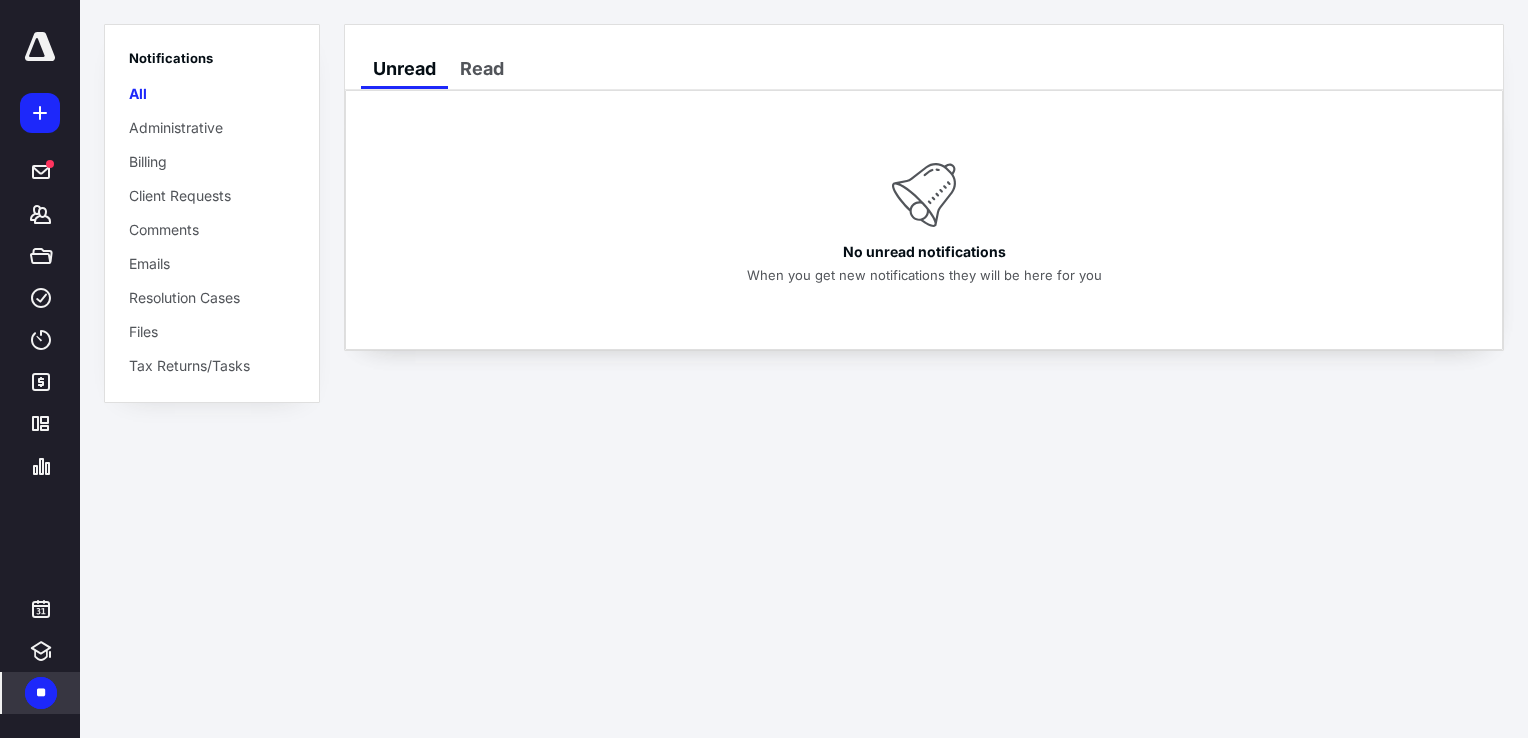 click on "All" at bounding box center (212, 93) 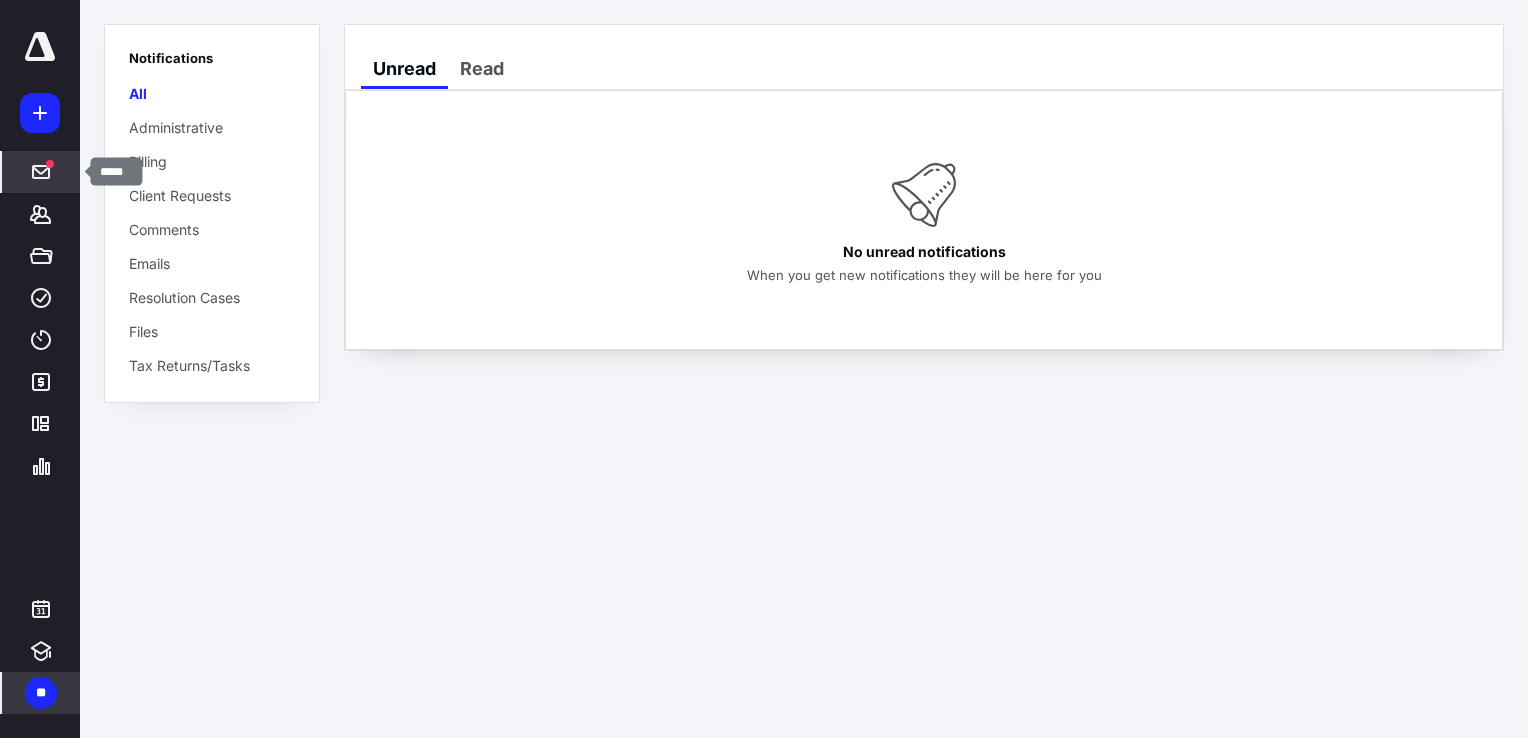 click 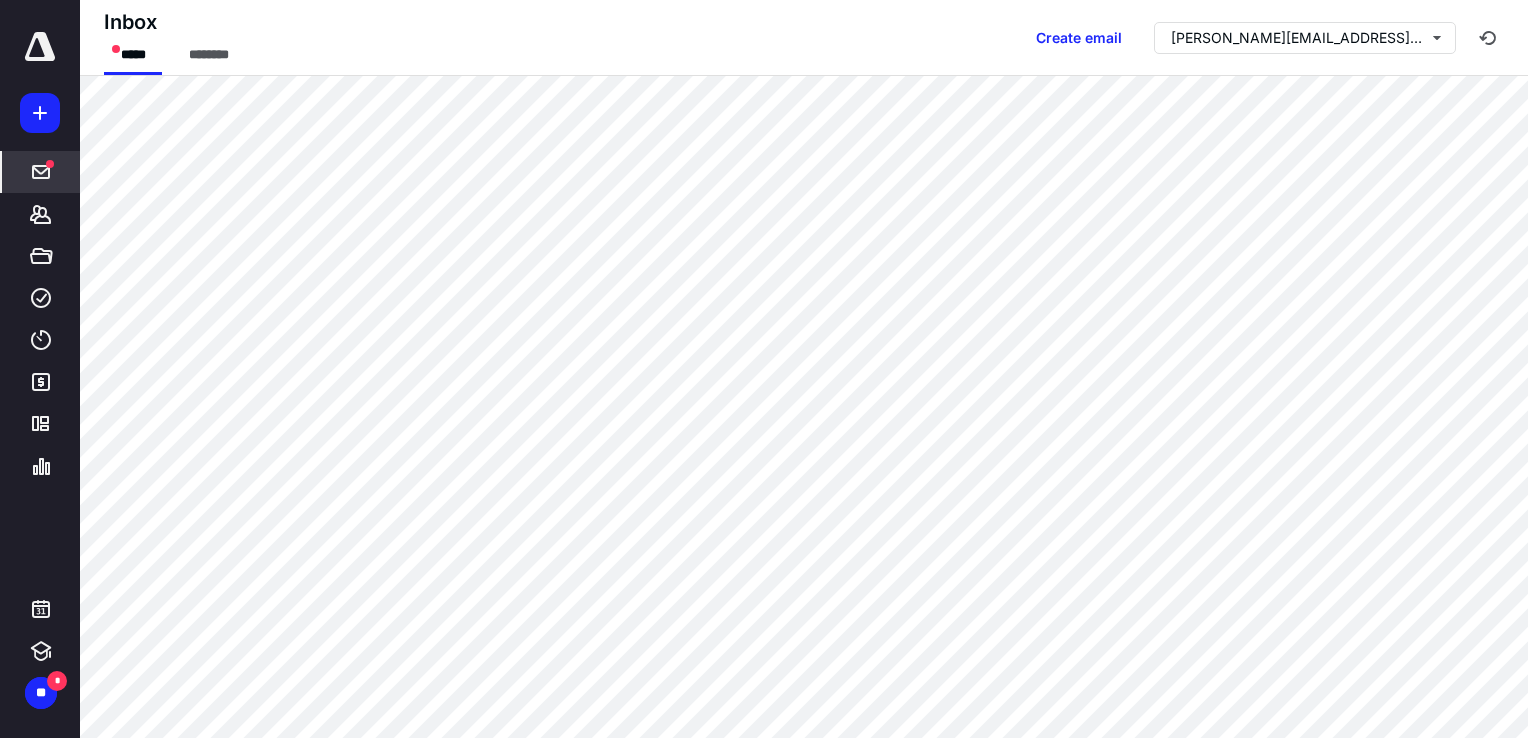 scroll, scrollTop: 0, scrollLeft: 0, axis: both 